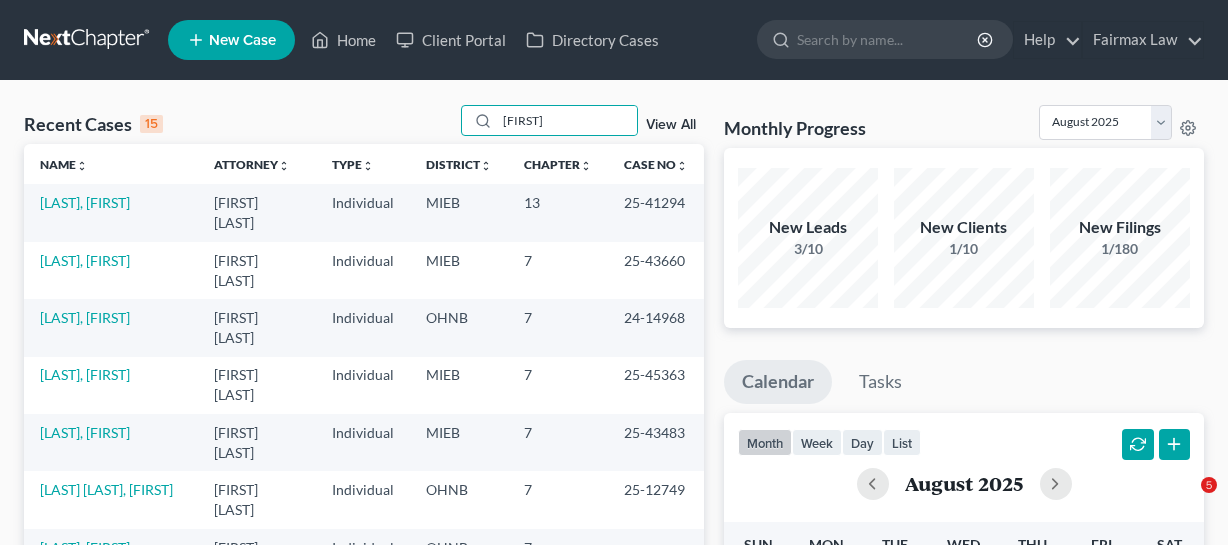scroll, scrollTop: 0, scrollLeft: 0, axis: both 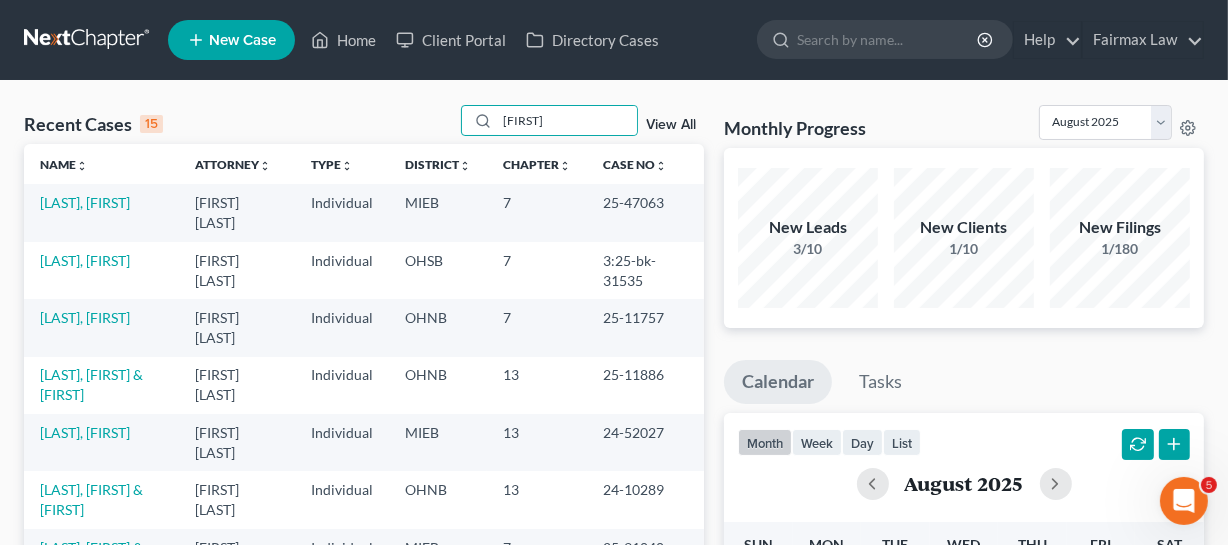 type on "jessica" 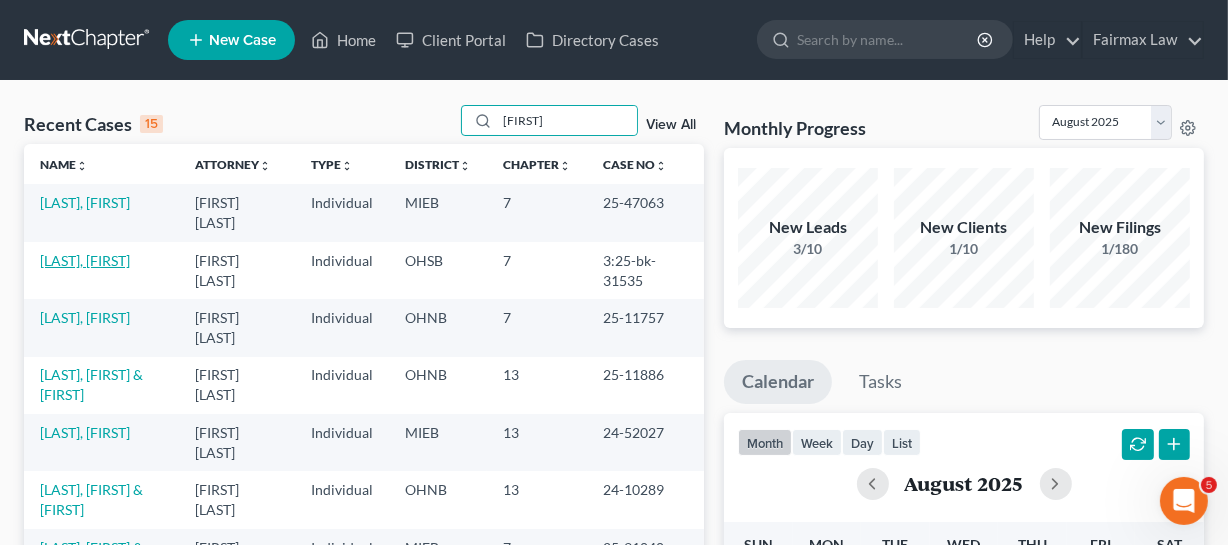 click on "[LAST], [FIRST]" at bounding box center [85, 260] 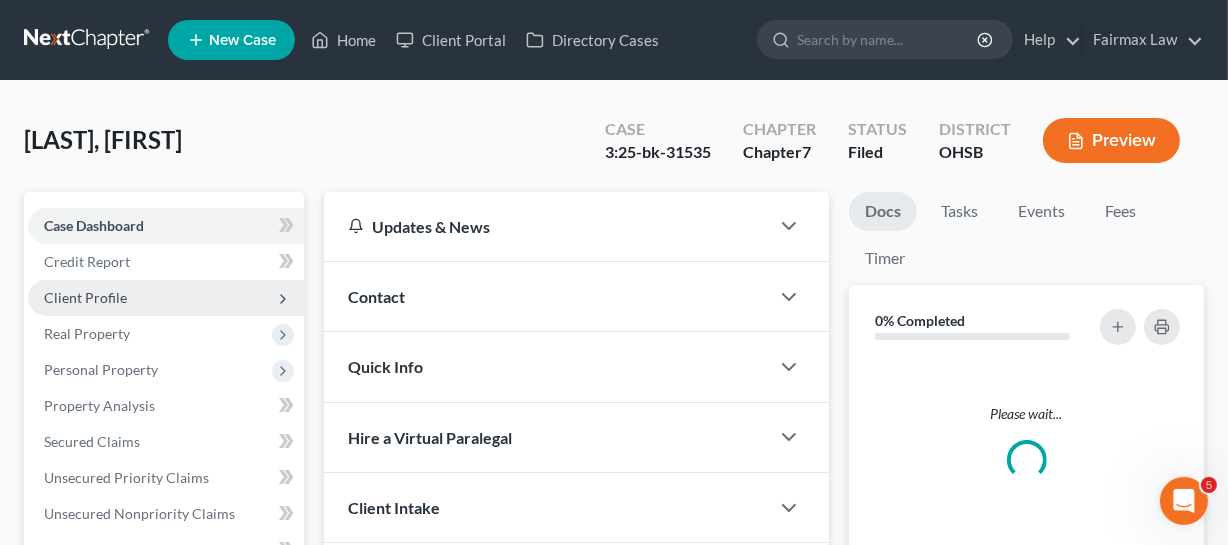 click on "Client Profile" at bounding box center [166, 298] 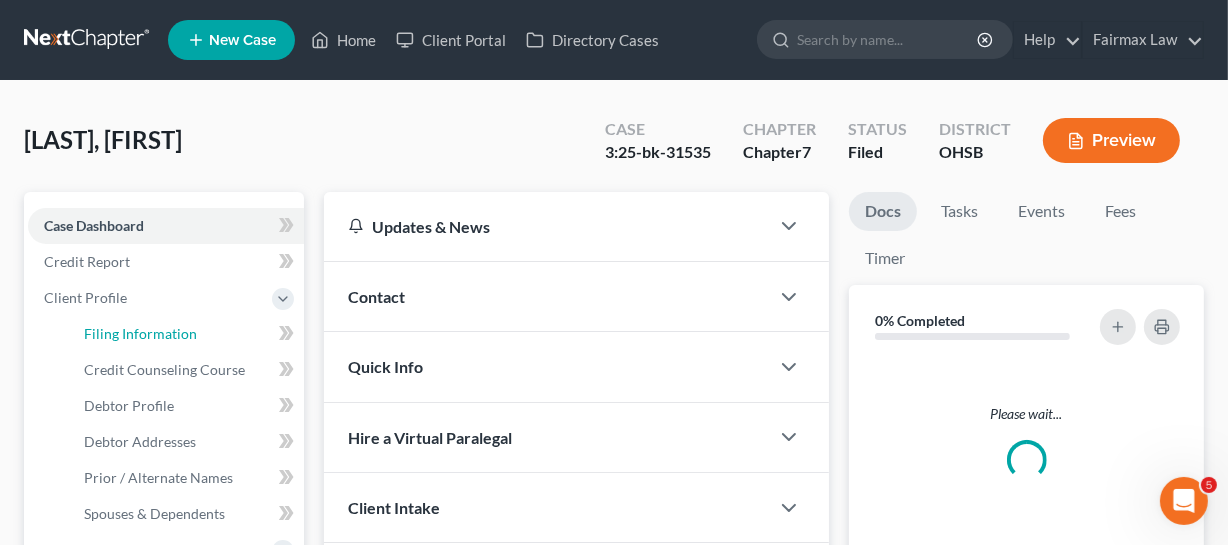 click on "Filing Information" at bounding box center (140, 333) 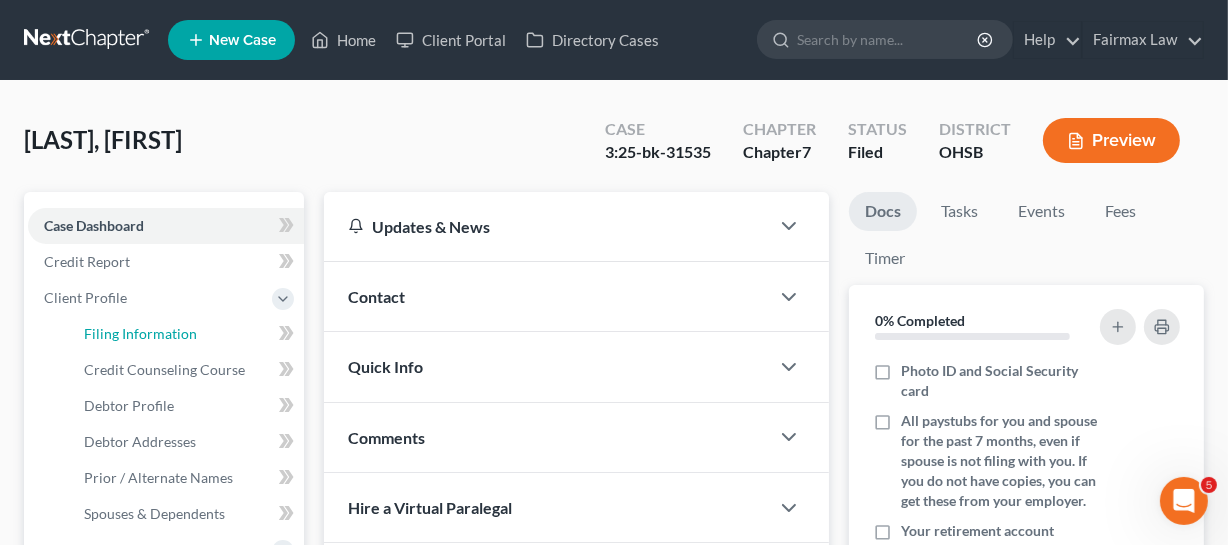 select on "1" 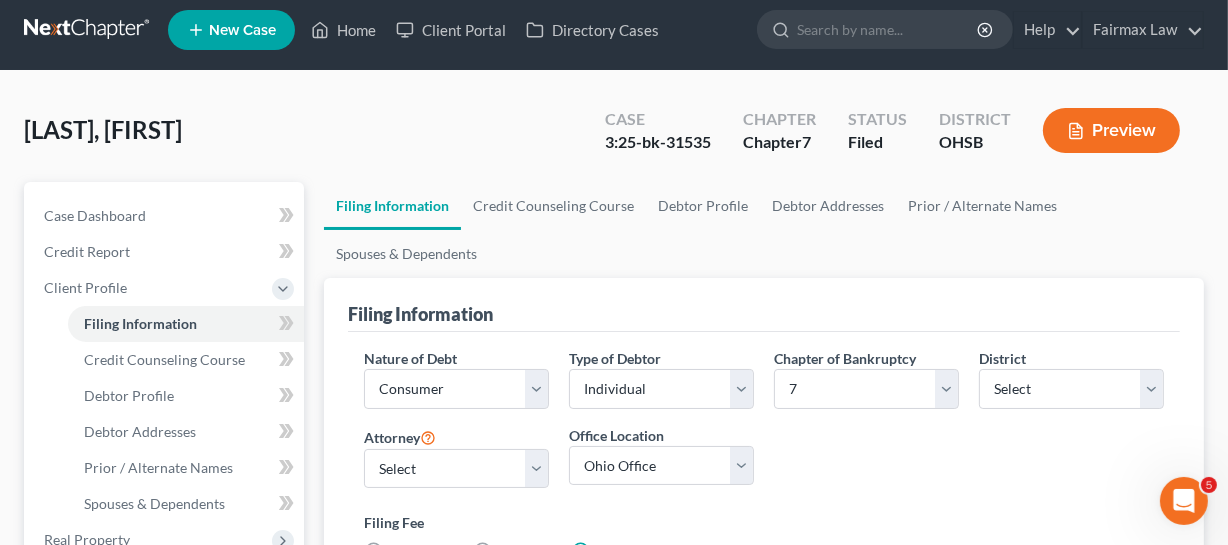 scroll, scrollTop: 0, scrollLeft: 0, axis: both 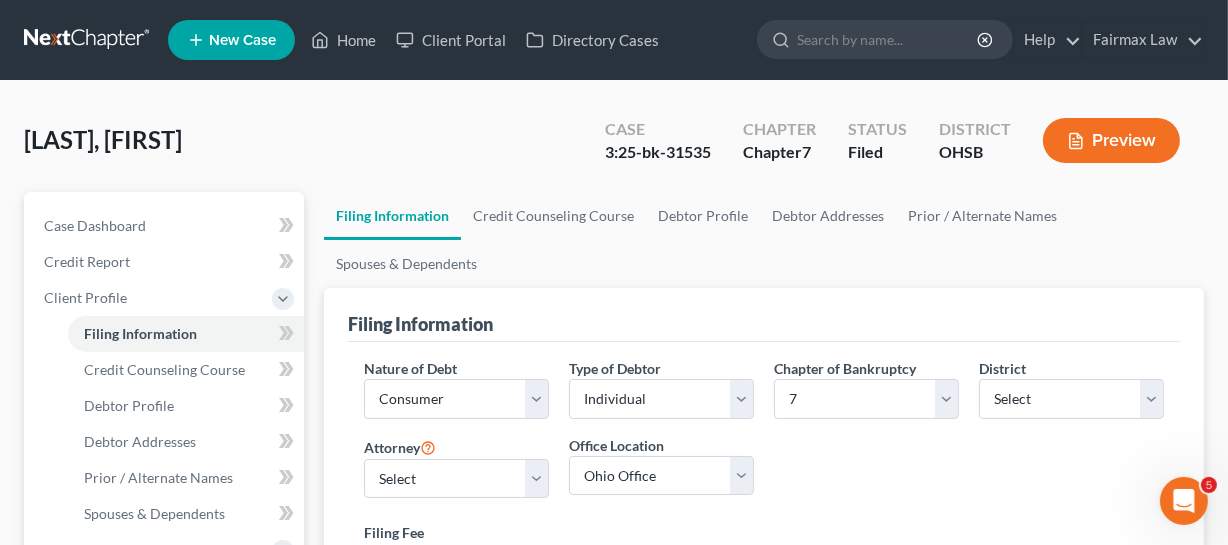 click at bounding box center [88, 40] 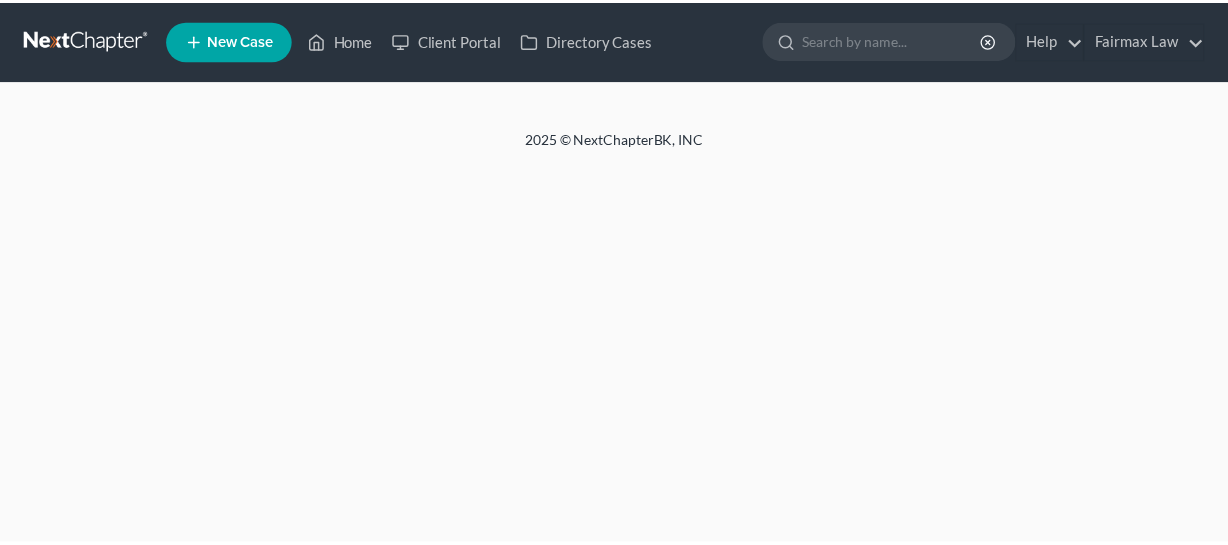 scroll, scrollTop: 0, scrollLeft: 0, axis: both 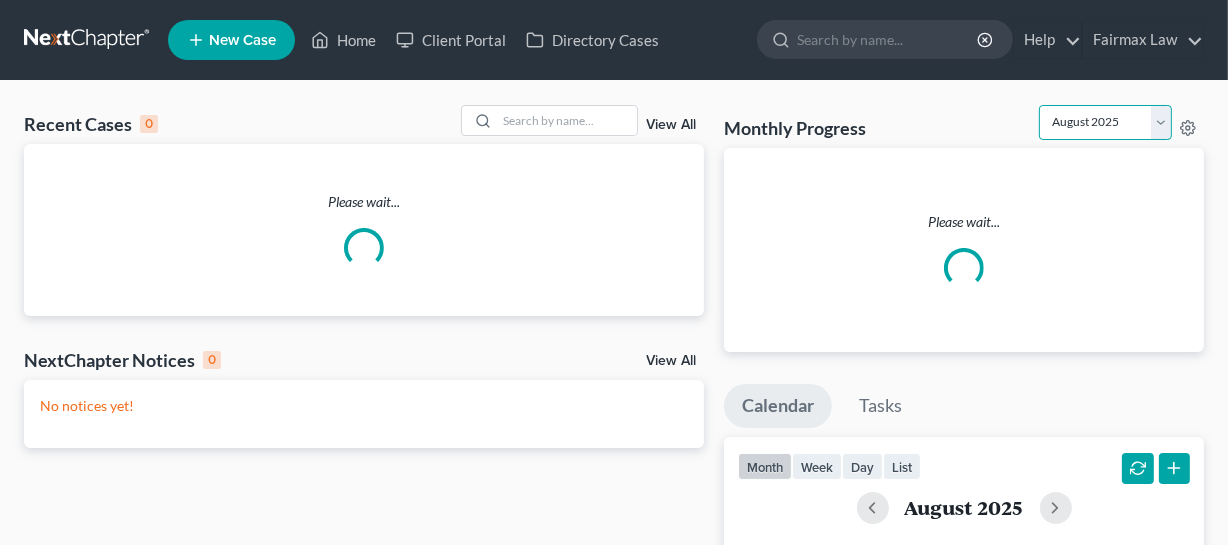 click on "August 2025 July 2025 June 2025 May 2025 April 2025 March 2025 February 2025 January 2025 December 2024 November 2024 October 2024 September 2024" at bounding box center (1105, 122) 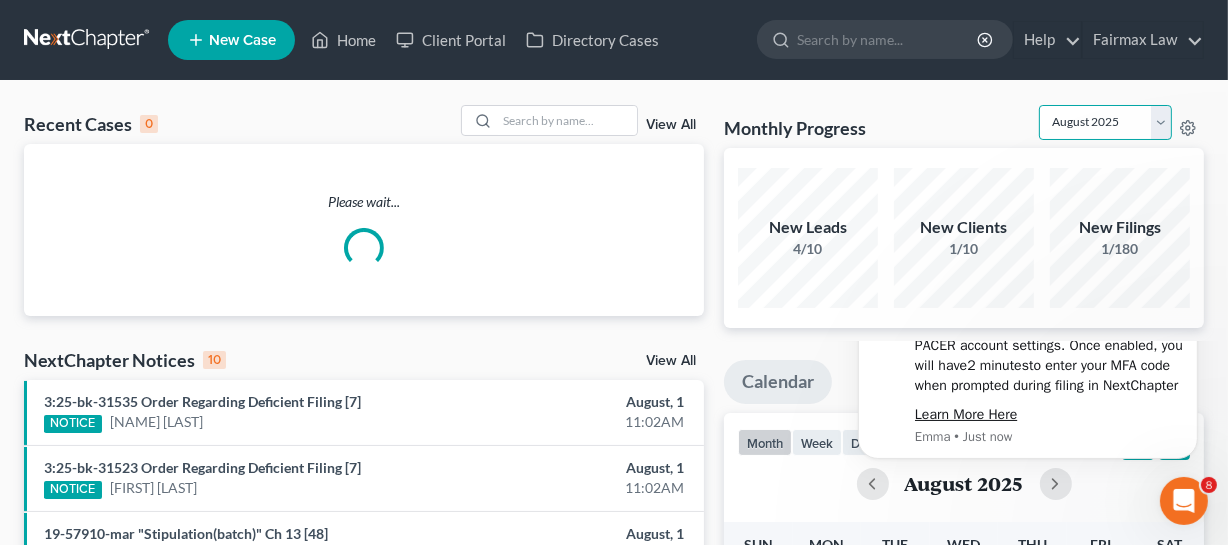 scroll, scrollTop: 0, scrollLeft: 0, axis: both 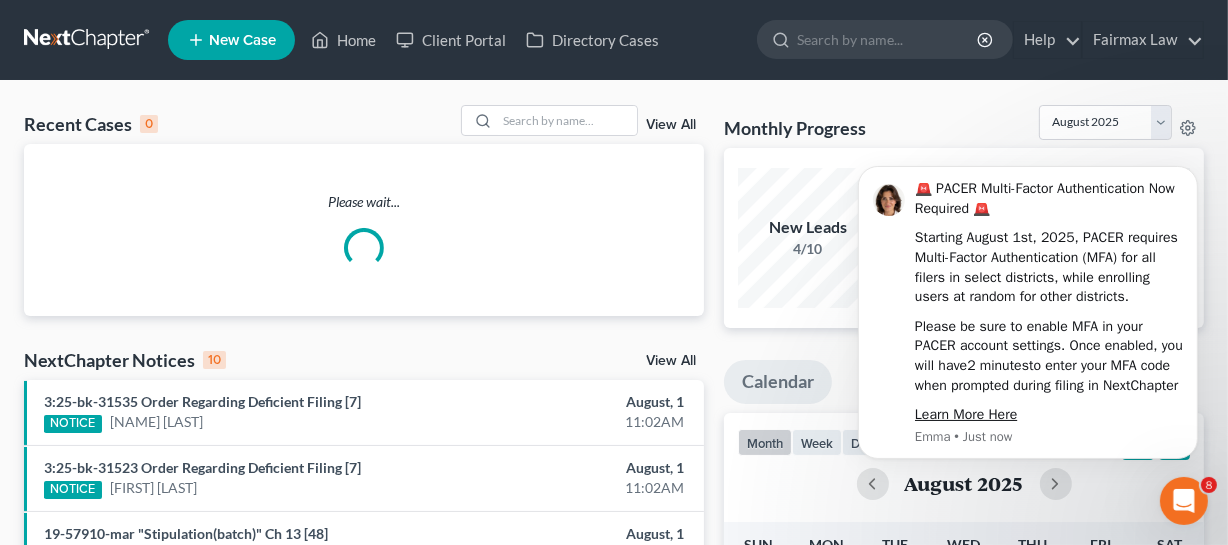 click on "🚨 PACER Multi-Factor Authentication Now Required 🚨   Starting August 1st, 2025, PACER requires Multi-Factor Authentication (MFA) for all filers in select districts, while enrolling users at random for other districts.   Please be sure to enable MFA in your PACER account settings. Once enabled, you will have  2 minutes  to enter your MFA code when prompted during filing in NextChapter   Learn More Here [NAME] • Just now" 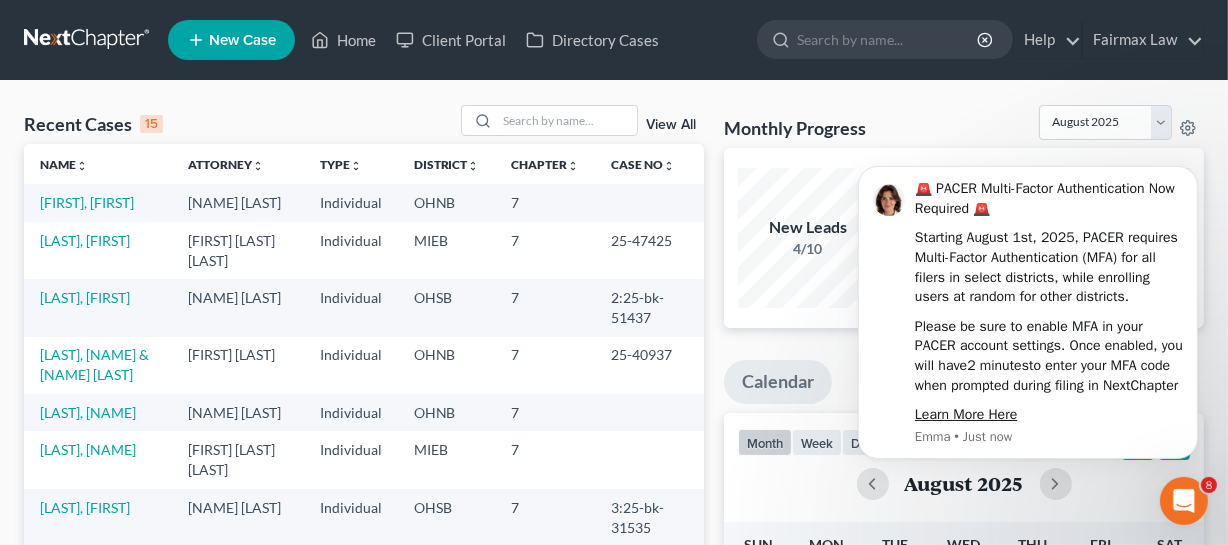 click on "🚨 PACER Multi-Factor Authentication Now Required 🚨   Starting August 1st, 2025, PACER requires Multi-Factor Authentication (MFA) for all filers in select districts, while enrolling users at random for other districts.   Please be sure to enable MFA in your PACER account settings. Once enabled, you will have  2 minutes  to enter your MFA code when prompted during filing in NextChapter   Learn More Here [NAME] • Just now" 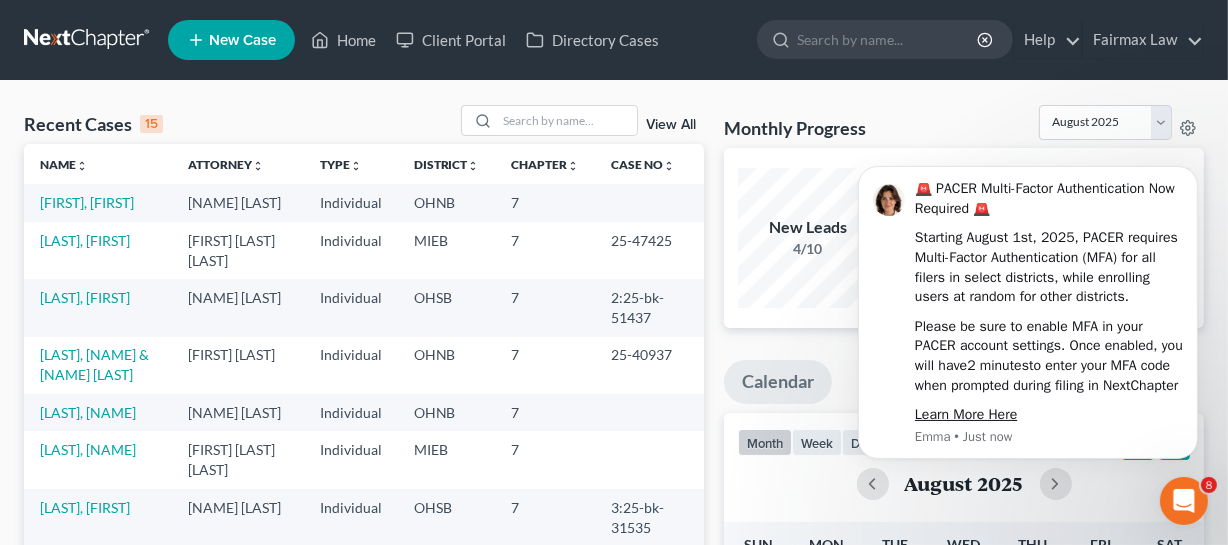 click on "Recent Cases 15         View All
Name
unfold_more
expand_more
expand_less
Attorney
unfold_more
expand_more
expand_less
Type
unfold_more
expand_more
expand_less
District
unfold_more
expand_more
expand_less
Chapter
unfold_more
expand_more
expand_less
Case No
unfold_more
expand_more
expand_less
Prefix
unfold_more
expand_more
expand_less
[LAST], [FIRST] [FIRST] [LAST] [LAST] [SUFFIX] [NUMBER] [NUMBER]-[NUMBER]-[NUMBER] [LAST], [FIRST] [LAST] [NUMBER] [LAST], [FIRST] [LAST] [LAST] [NUMBER]:[NUMBER]-[LAST] [NUMBER] [LAST], [FIRST] [LAST] [SUFFIX] [LAST] [LAST] [NUMBER] [LAST], [FIRST] [LAST] [LAST] [NUMBER]:[NUMBER]-[LAST] [LAST], [FIRST] [LAST] [LAST] [NUMBER]-[NUMBER] [LAST], [FIRST] [LAST] [LAST] [NUMBER]-[NUMBER] [LAST] [LAST] [NUMBER]-[NUMBER]" at bounding box center [614, 792] 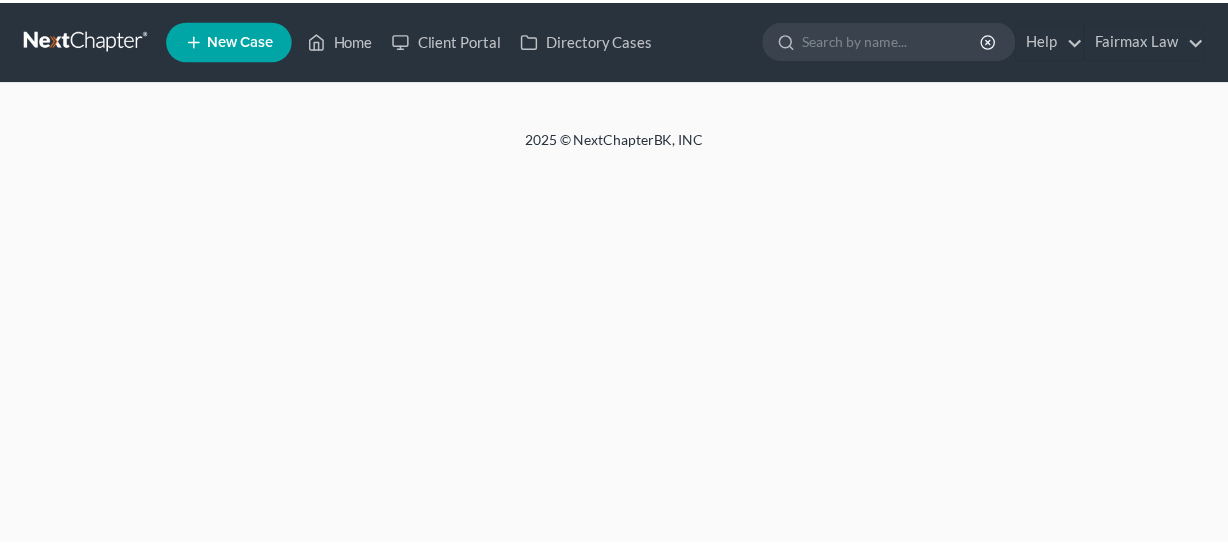 scroll, scrollTop: 0, scrollLeft: 0, axis: both 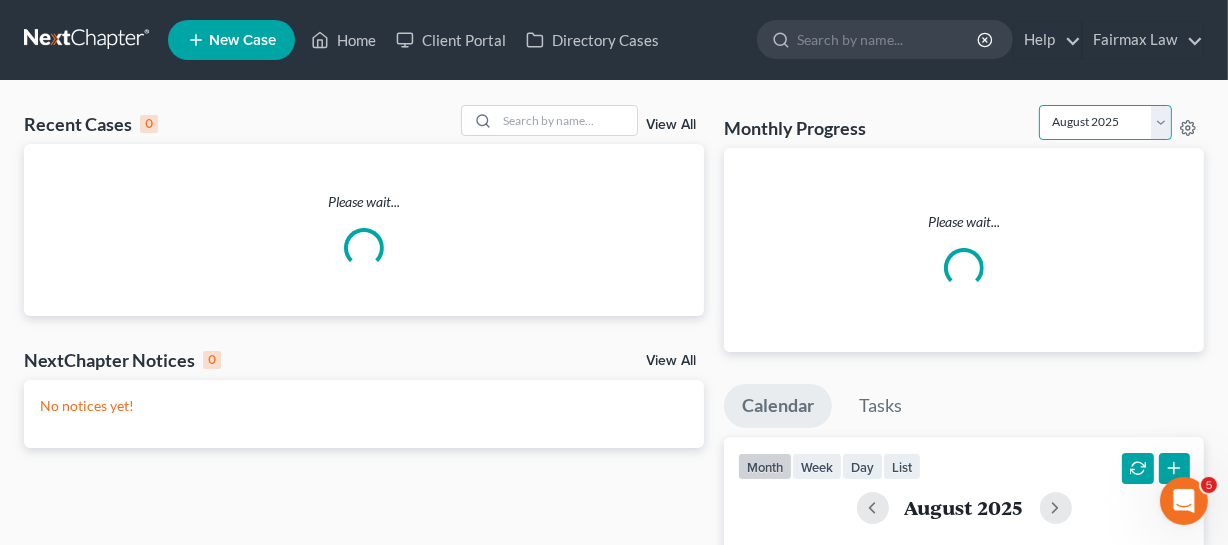click on "August 2025 July 2025 June 2025 May 2025 April 2025 March 2025 February 2025 January 2025 December 2024 November 2024 October 2024 September 2024" at bounding box center (1105, 122) 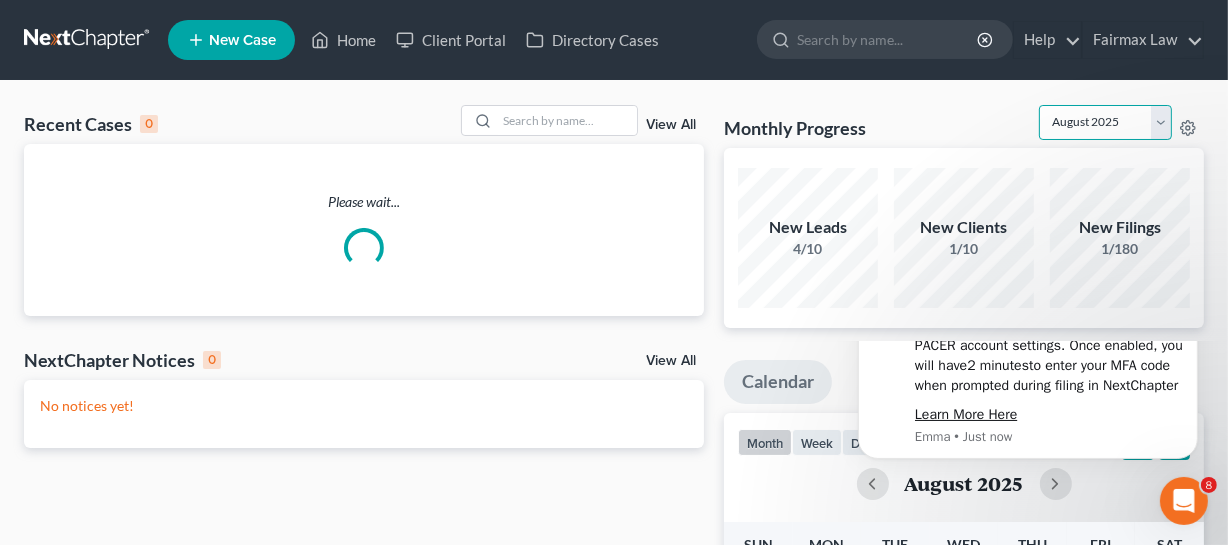scroll, scrollTop: 0, scrollLeft: 0, axis: both 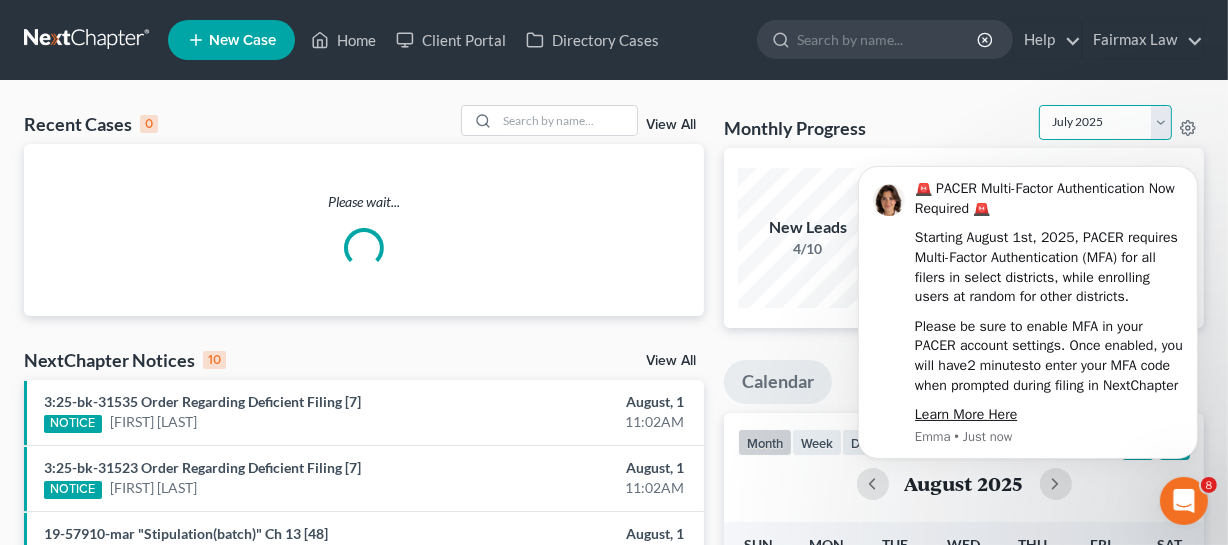click on "August 2025 July 2025 June 2025 May 2025 April 2025 March 2025 February 2025 January 2025 December 2024 November 2024 October 2024 September 2024" at bounding box center [1105, 122] 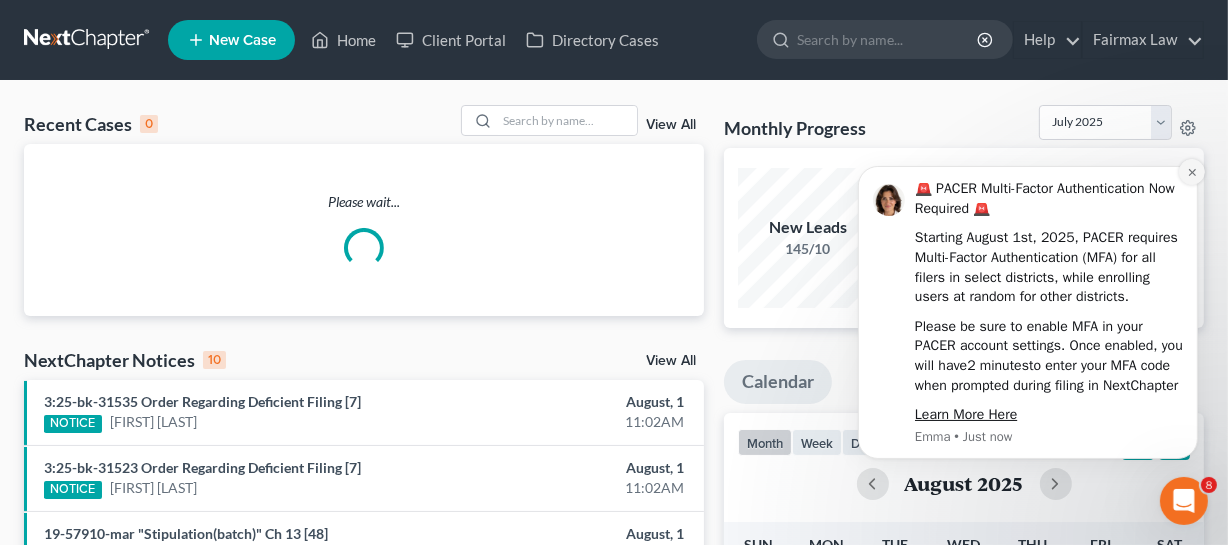 click 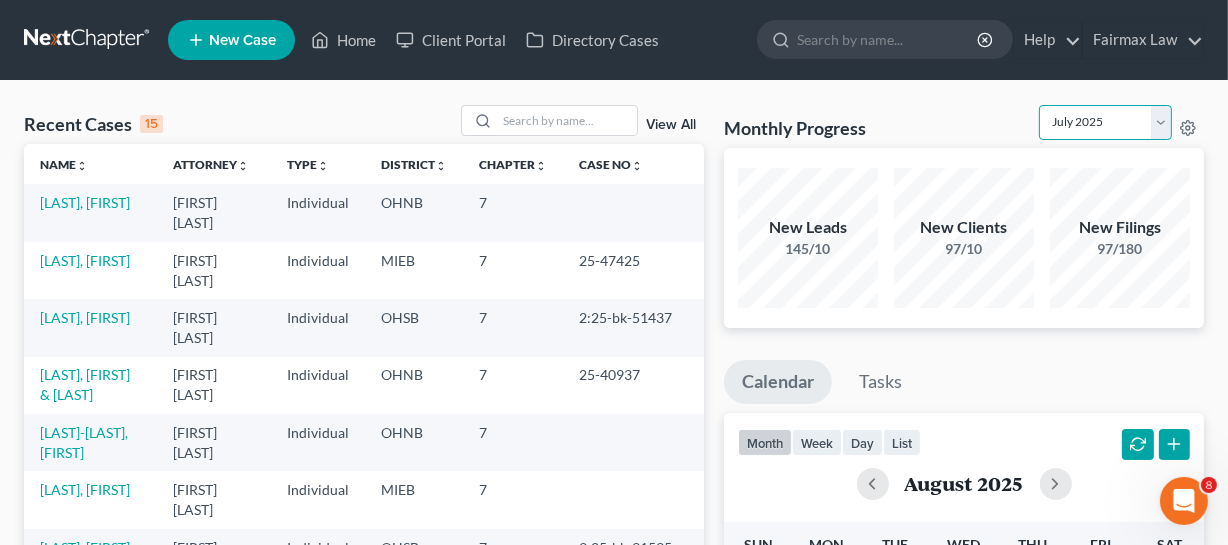 click on "August 2025 July 2025 June 2025 May 2025 April 2025 March 2025 February 2025 January 2025 December 2024 November 2024 October 2024 September 2024" at bounding box center [1105, 122] 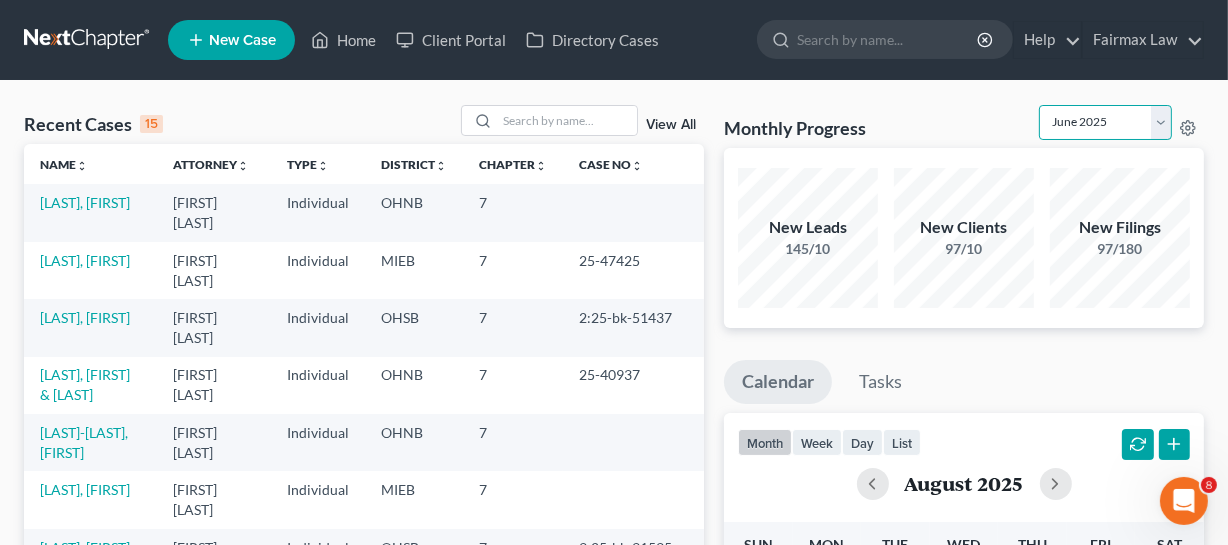 click on "August 2025 July 2025 June 2025 May 2025 April 2025 March 2025 February 2025 January 2025 December 2024 November 2024 October 2024 September 2024" at bounding box center [1105, 122] 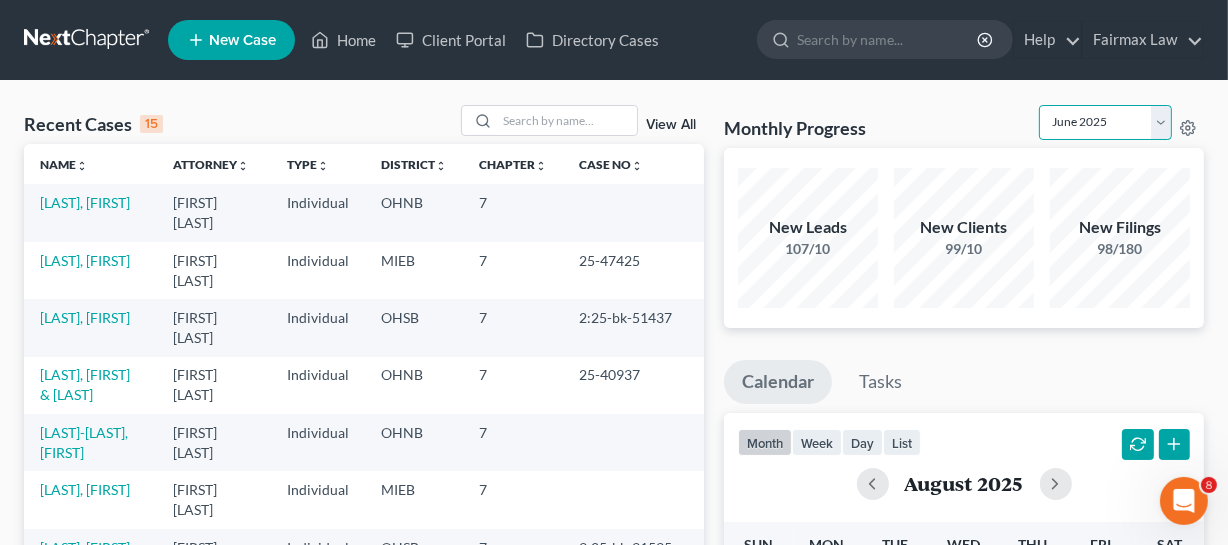 click on "August 2025 July 2025 June 2025 May 2025 April 2025 March 2025 February 2025 January 2025 December 2024 November 2024 October 2024 September 2024" at bounding box center [1105, 122] 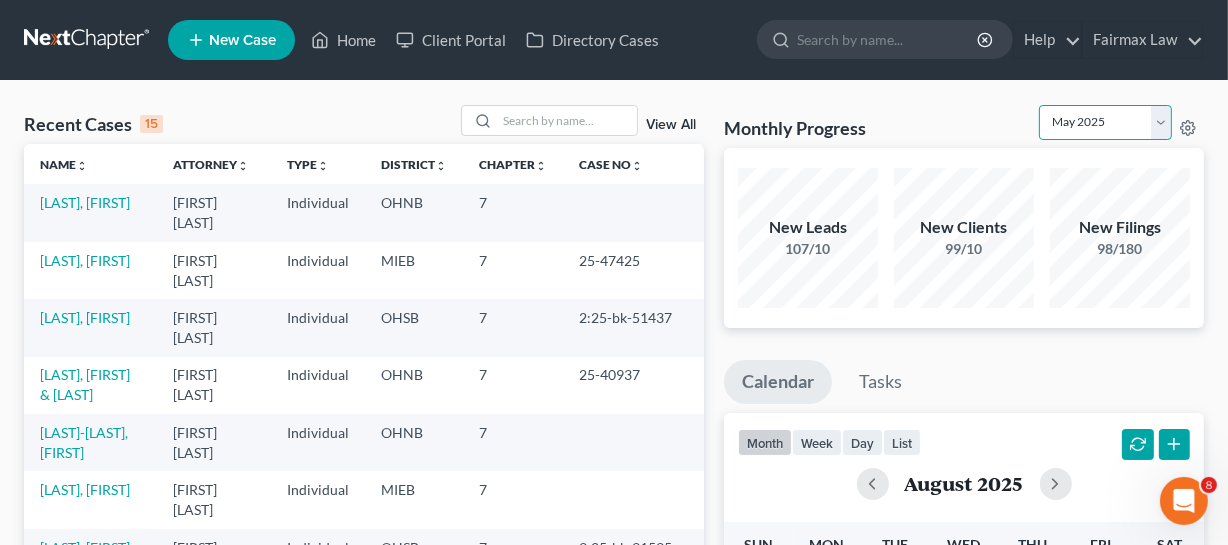 click on "August 2025 July 2025 June 2025 May 2025 April 2025 March 2025 February 2025 January 2025 December 2024 November 2024 October 2024 September 2024" at bounding box center (1105, 122) 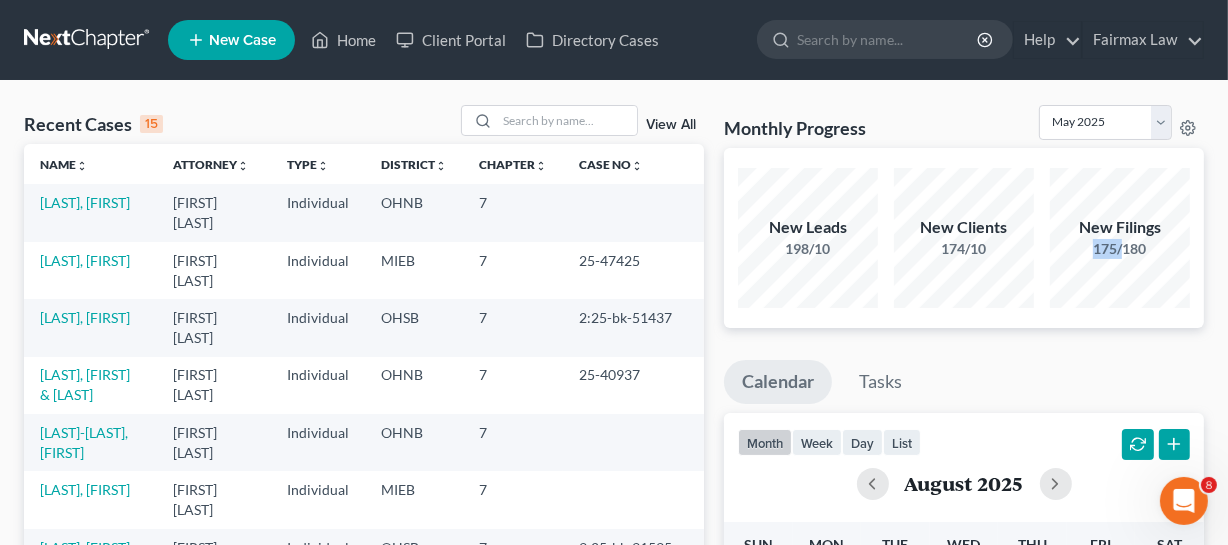 drag, startPoint x: 1076, startPoint y: 247, endPoint x: 1125, endPoint y: 249, distance: 49.0408 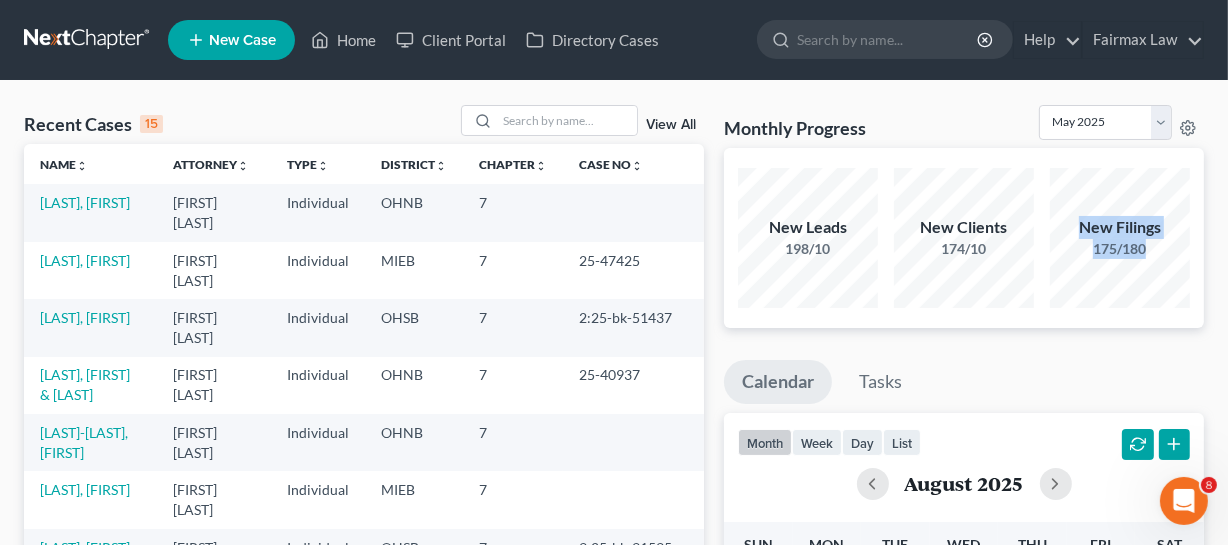drag, startPoint x: 1166, startPoint y: 245, endPoint x: 995, endPoint y: 278, distance: 174.1551 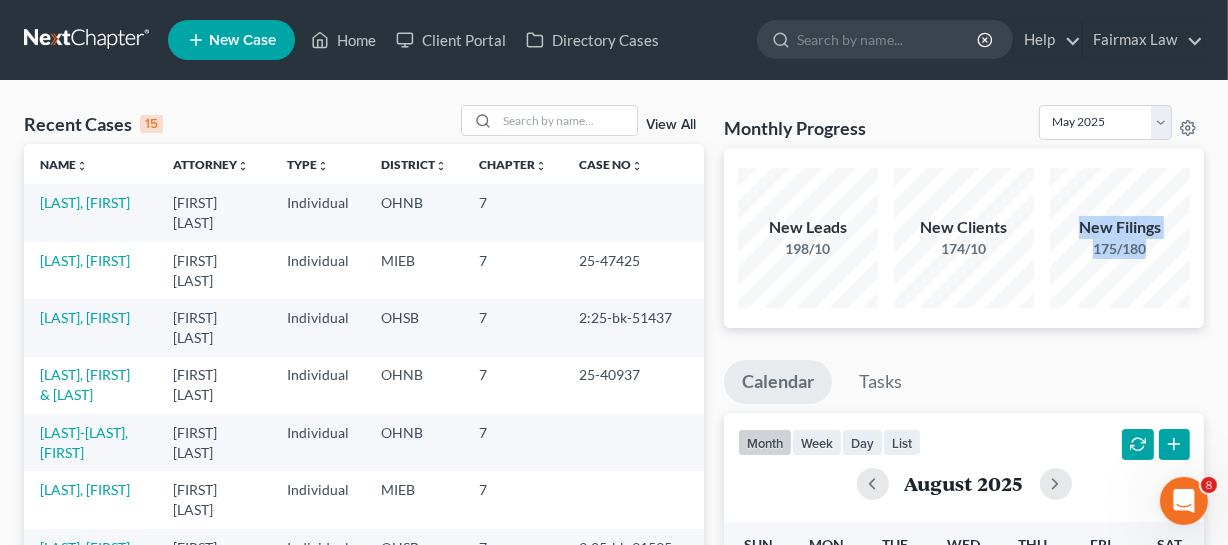 click on "New Filings 175/180" at bounding box center [1120, 238] 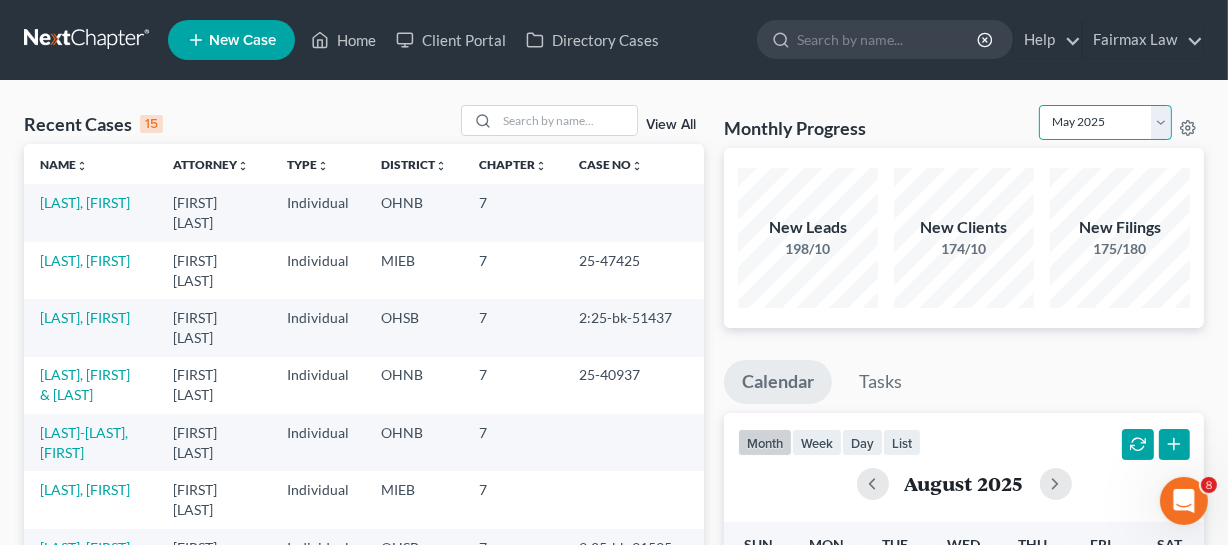 click on "August 2025 July 2025 June 2025 May 2025 April 2025 March 2025 February 2025 January 2025 December 2024 November 2024 October 2024 September 2024" at bounding box center [1105, 122] 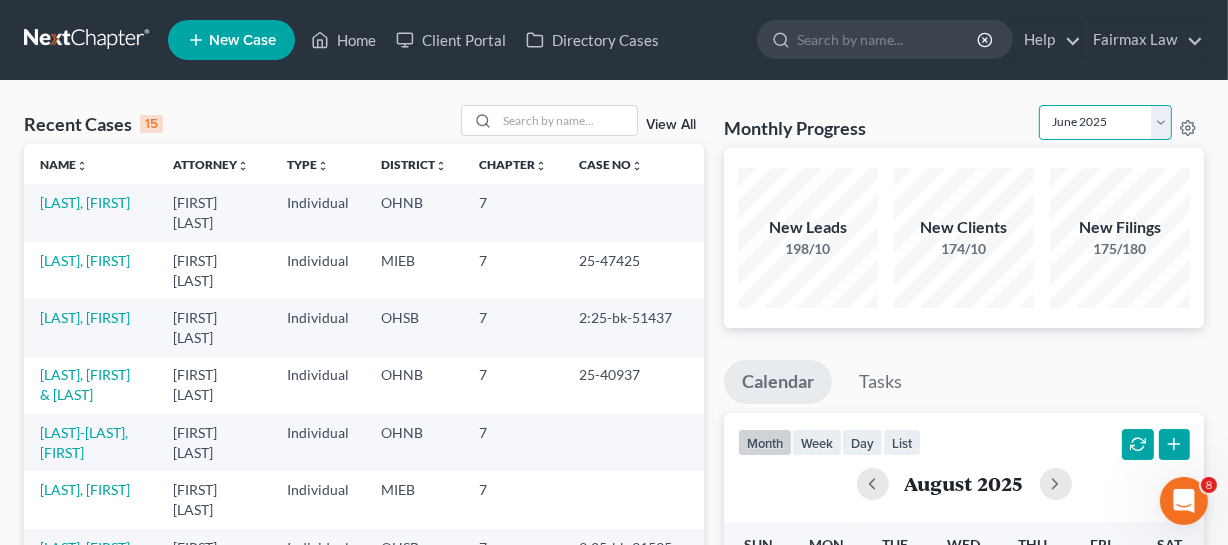 click on "August 2025 July 2025 June 2025 May 2025 April 2025 March 2025 February 2025 January 2025 December 2024 November 2024 October 2024 September 2024" at bounding box center (1105, 122) 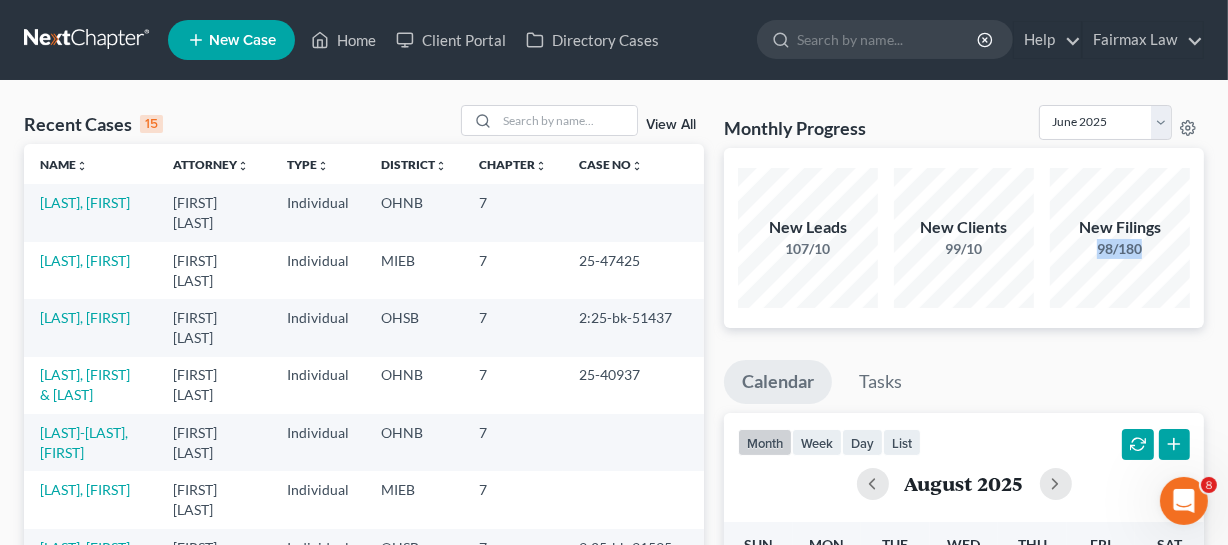 drag, startPoint x: 1091, startPoint y: 255, endPoint x: 1140, endPoint y: 255, distance: 49 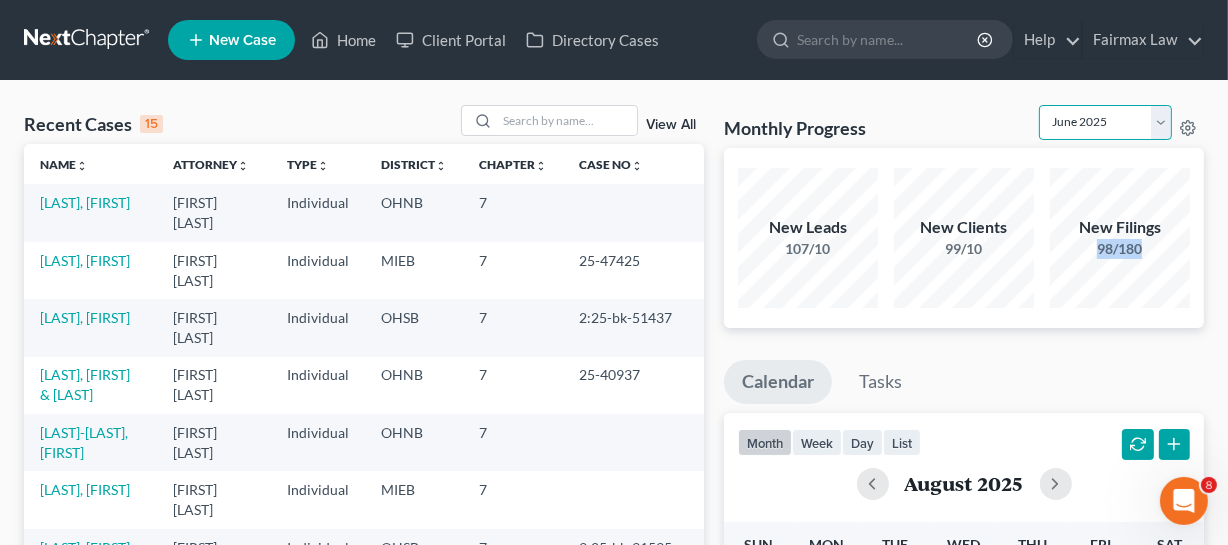 click on "August 2025 July 2025 June 2025 May 2025 April 2025 March 2025 February 2025 January 2025 December 2024 November 2024 October 2024 September 2024" at bounding box center [1105, 122] 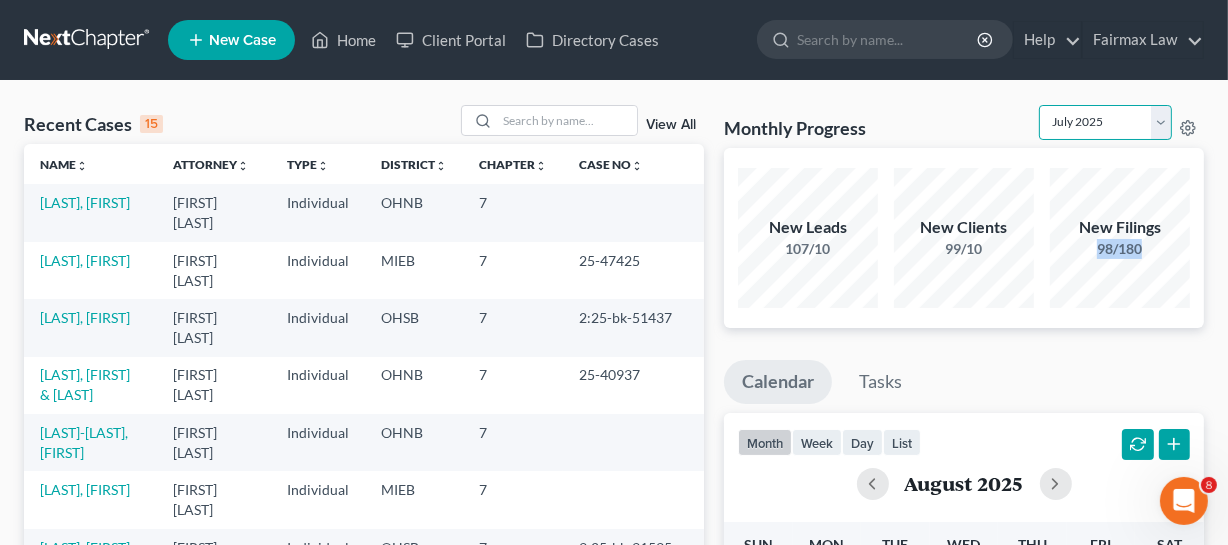 click on "August 2025 July 2025 June 2025 May 2025 April 2025 March 2025 February 2025 January 2025 December 2024 November 2024 October 2024 September 2024" at bounding box center (1105, 122) 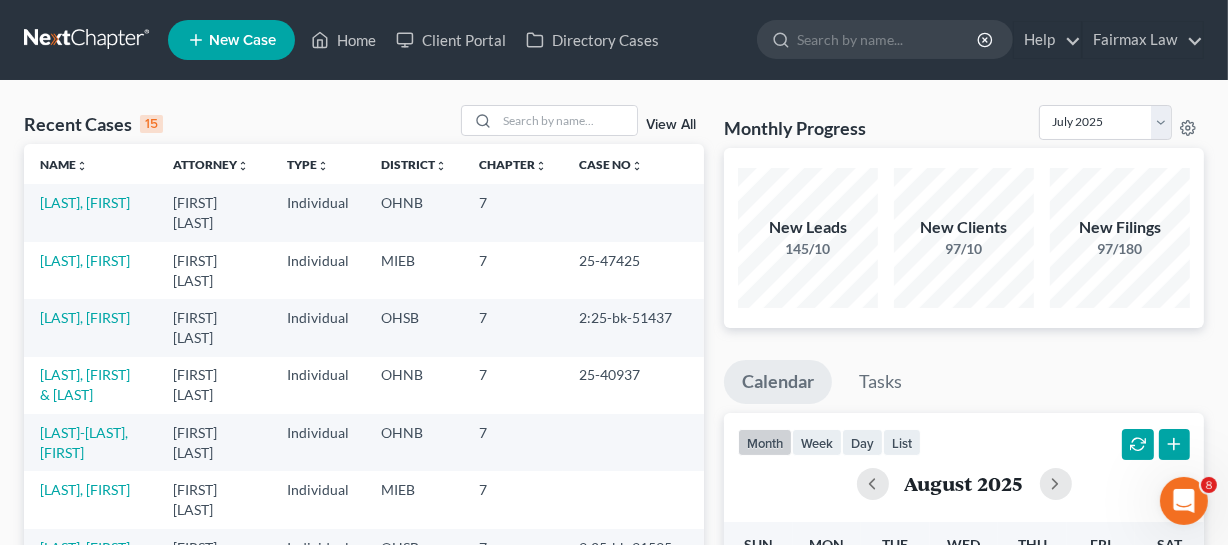 drag, startPoint x: 1057, startPoint y: 251, endPoint x: 1208, endPoint y: 246, distance: 151.08276 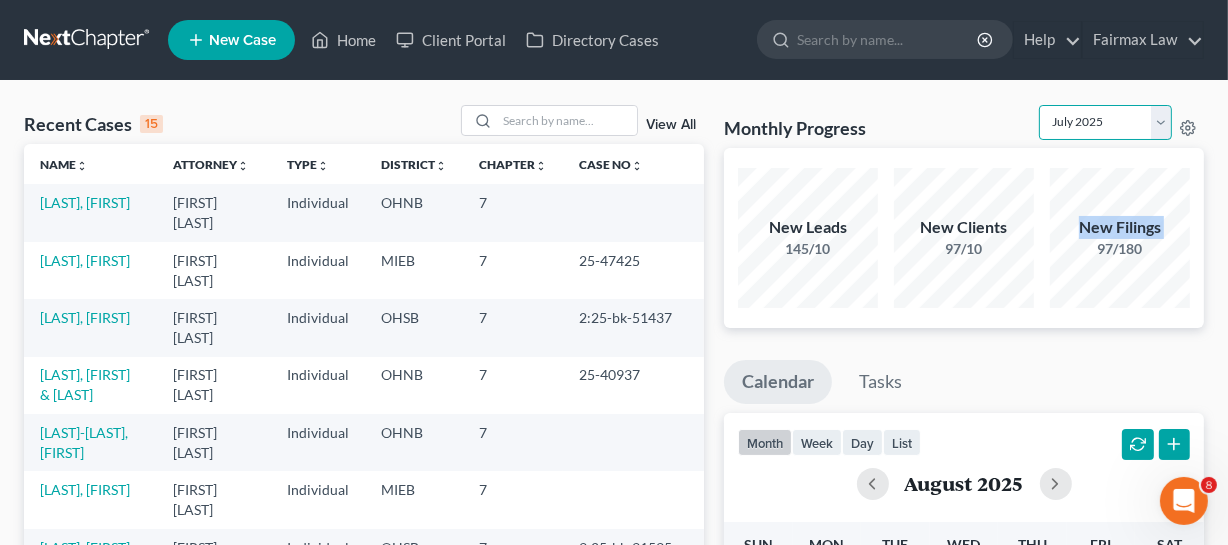 click on "August 2025 July 2025 June 2025 May 2025 April 2025 March 2025 February 2025 January 2025 December 2024 November 2024 October 2024 September 2024" at bounding box center (1105, 122) 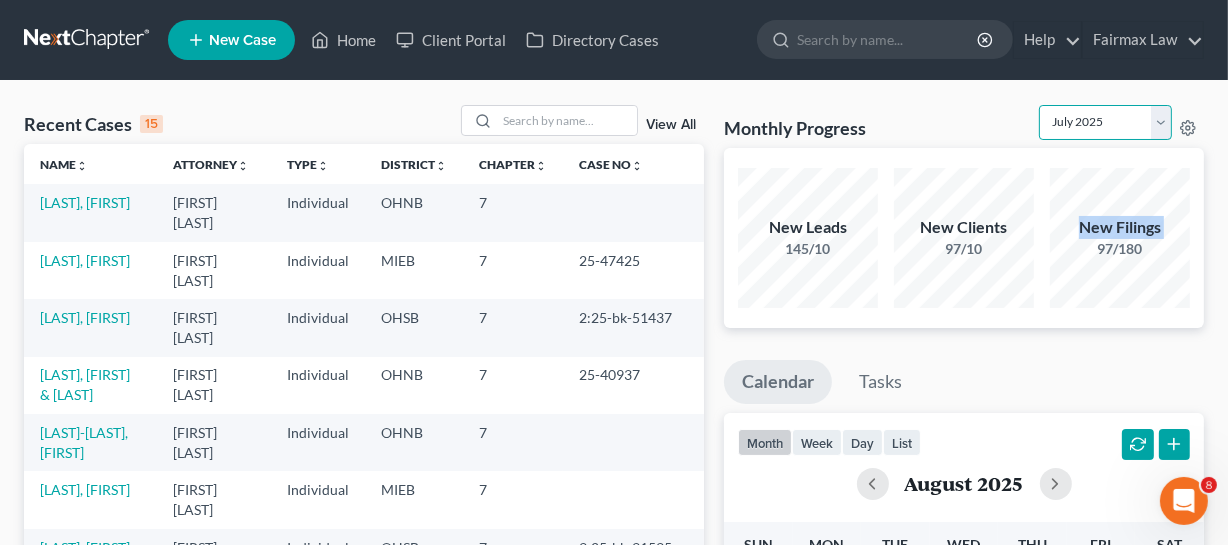 click on "August 2025 July 2025 June 2025 May 2025 April 2025 March 2025 February 2025 January 2025 December 2024 November 2024 October 2024 September 2024" at bounding box center (1105, 122) 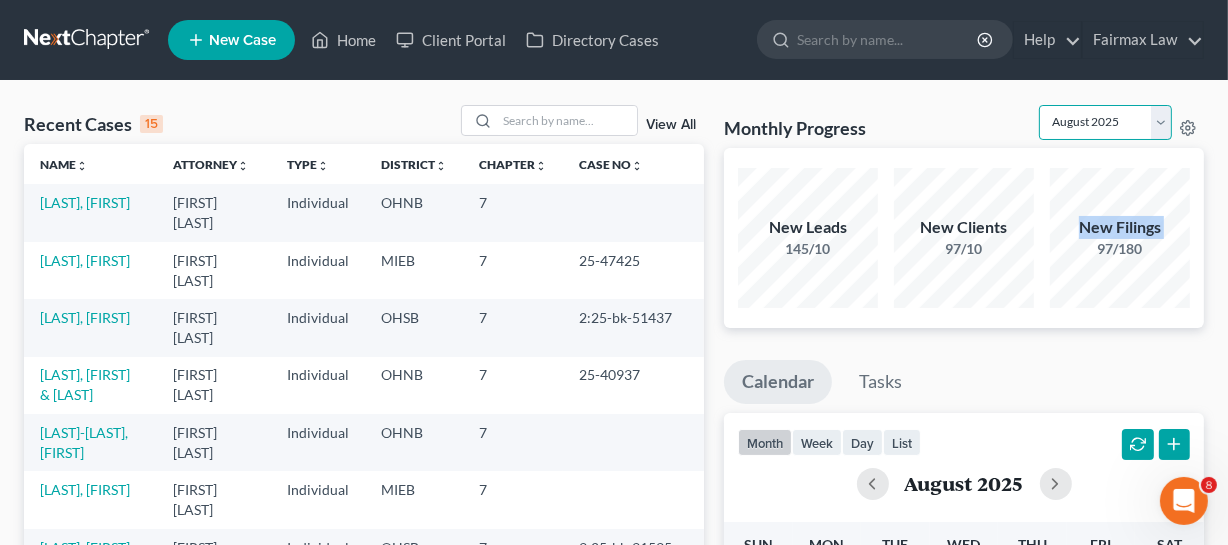click on "August 2025 July 2025 June 2025 May 2025 April 2025 March 2025 February 2025 January 2025 December 2024 November 2024 October 2024 September 2024" at bounding box center [1105, 122] 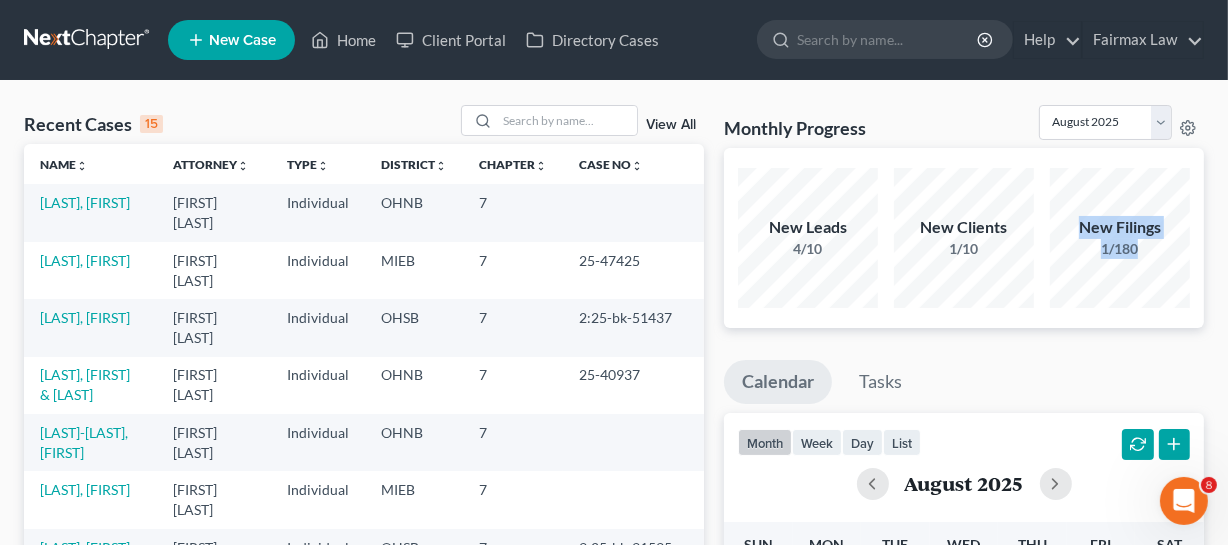 drag, startPoint x: 1047, startPoint y: 242, endPoint x: 1142, endPoint y: 260, distance: 96.69022 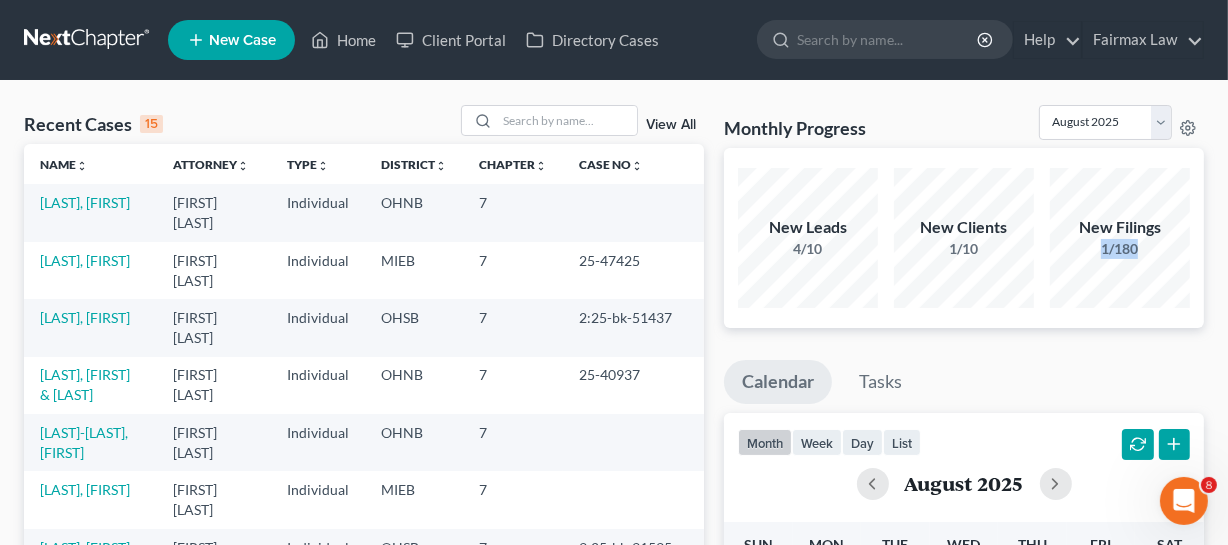 drag, startPoint x: 1100, startPoint y: 247, endPoint x: 1169, endPoint y: 254, distance: 69.354164 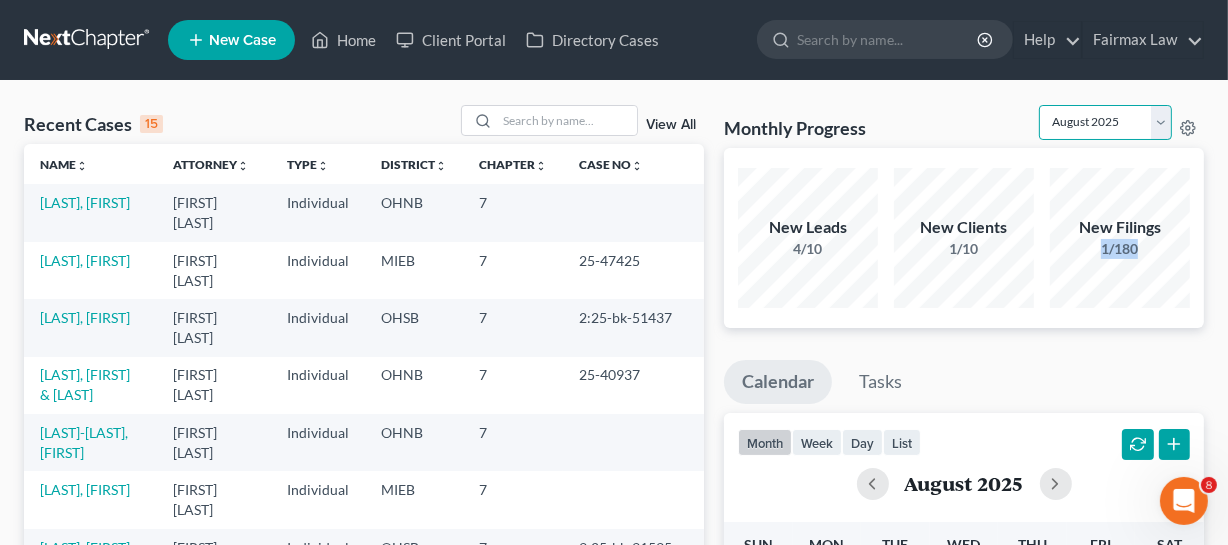 click on "August 2025 July 2025 June 2025 May 2025 April 2025 March 2025 February 2025 January 2025 December 2024 November 2024 October 2024 September 2024" at bounding box center [1105, 122] 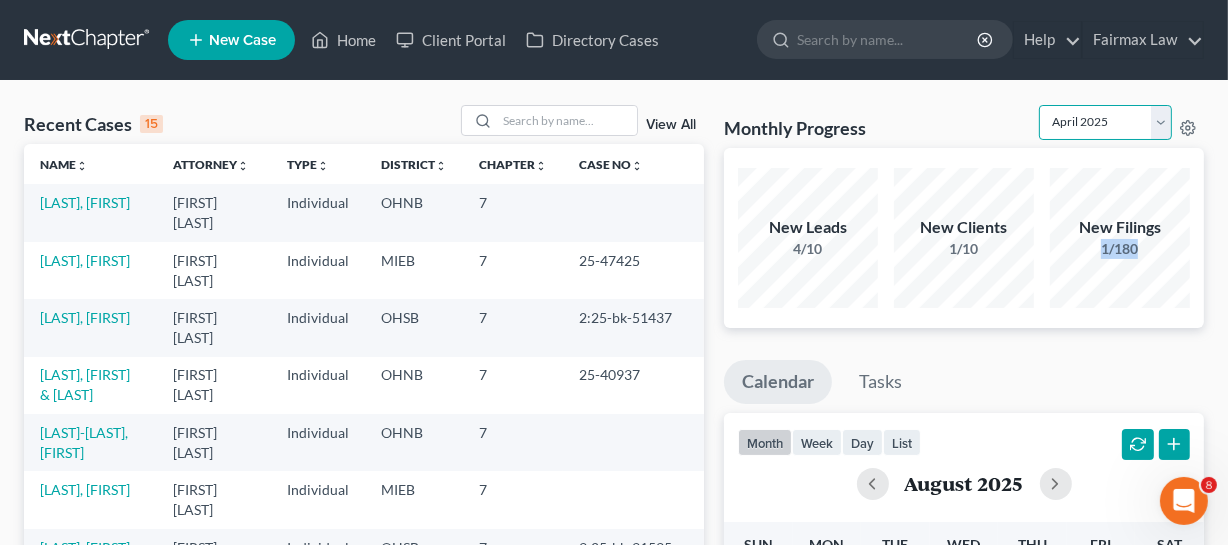 click on "August 2025 July 2025 June 2025 May 2025 April 2025 March 2025 February 2025 January 2025 December 2024 November 2024 October 2024 September 2024" at bounding box center (1105, 122) 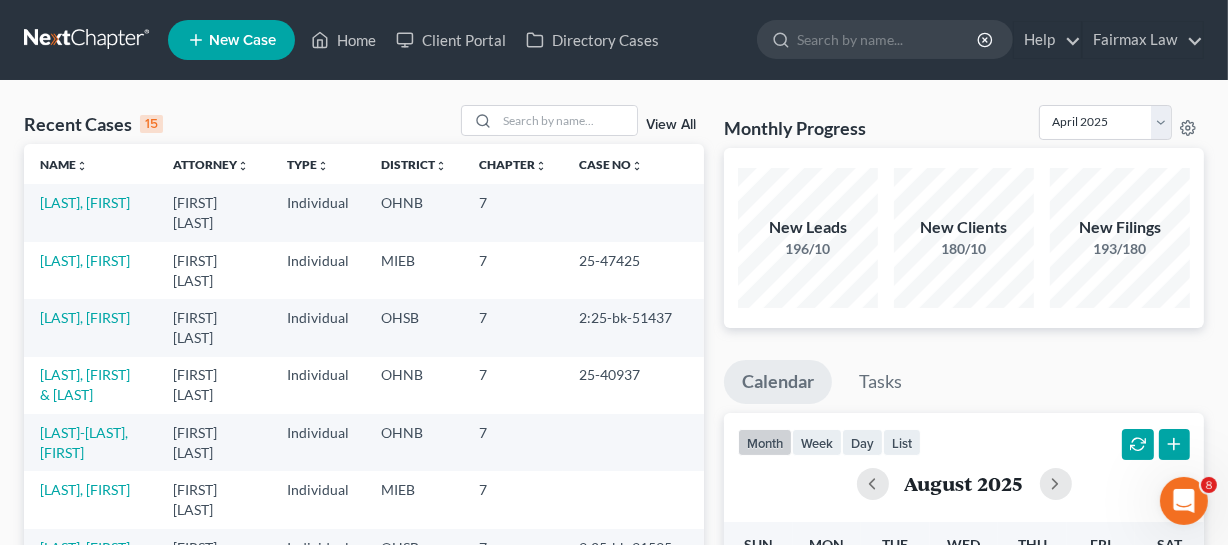 drag, startPoint x: 1065, startPoint y: 233, endPoint x: 1195, endPoint y: 233, distance: 130 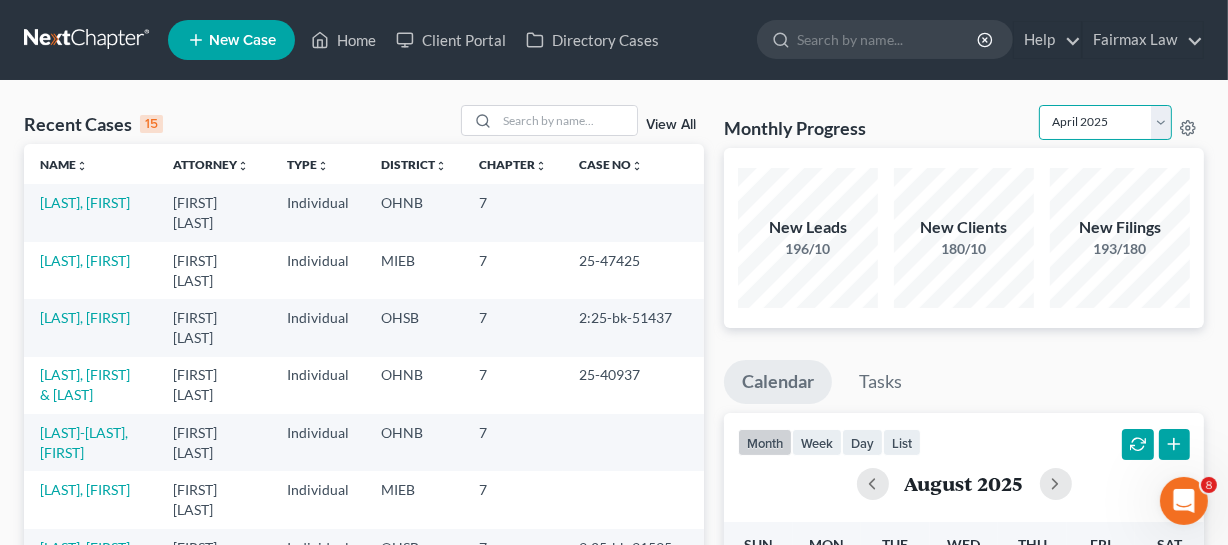 click on "August 2025 July 2025 June 2025 May 2025 April 2025 March 2025 February 2025 January 2025 December 2024 November 2024 October 2024 September 2024" at bounding box center [1105, 122] 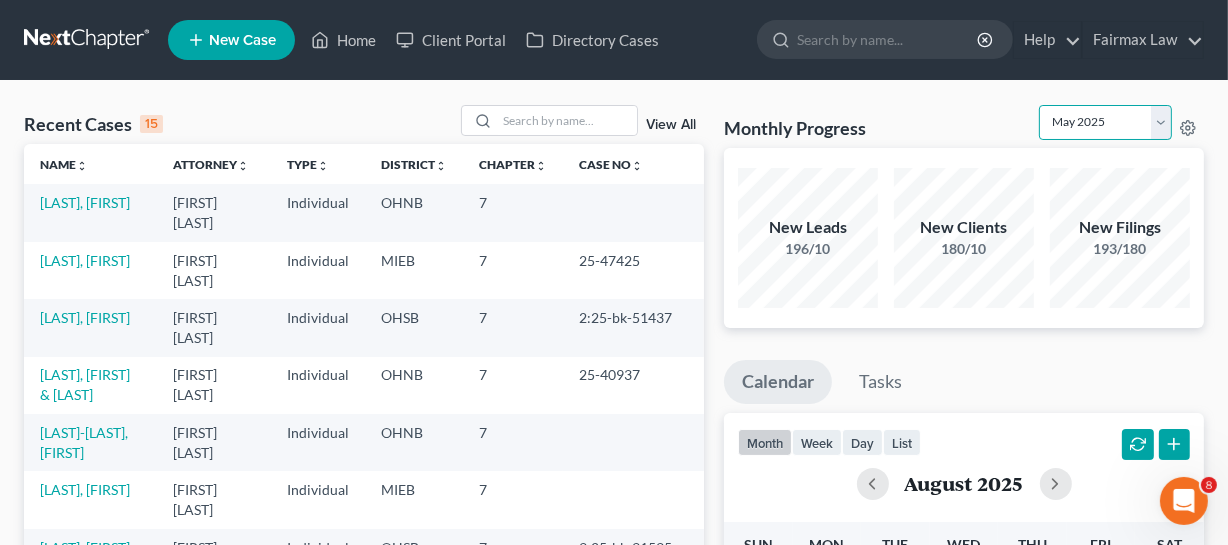 click on "August 2025 July 2025 June 2025 May 2025 April 2025 March 2025 February 2025 January 2025 December 2024 November 2024 October 2024 September 2024" at bounding box center (1105, 122) 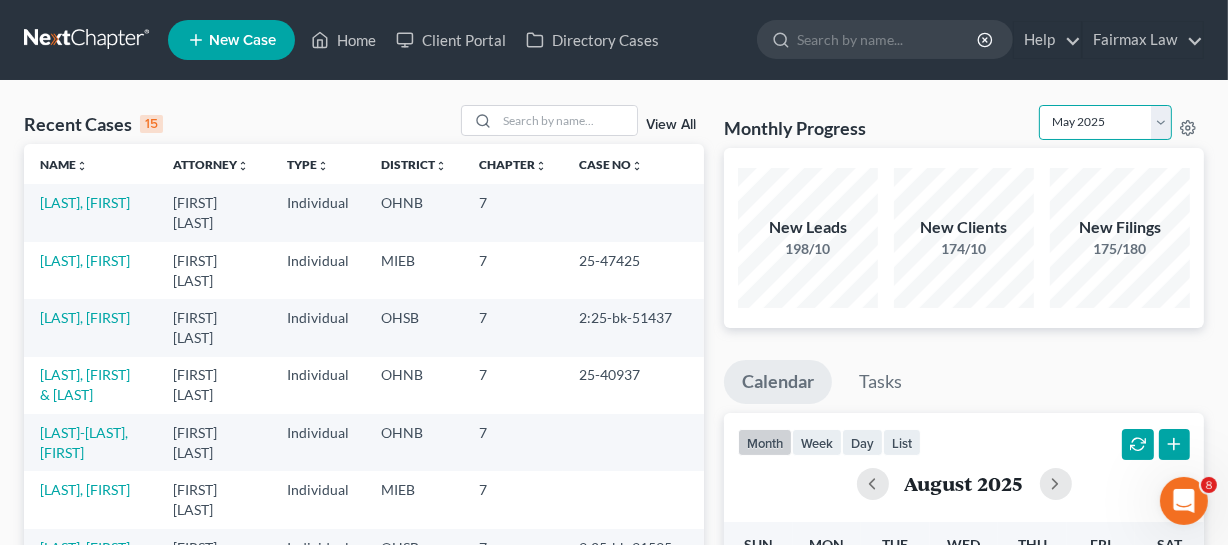 click on "August 2025 July 2025 June 2025 May 2025 April 2025 March 2025 February 2025 January 2025 December 2024 November 2024 October 2024 September 2024" at bounding box center (1105, 122) 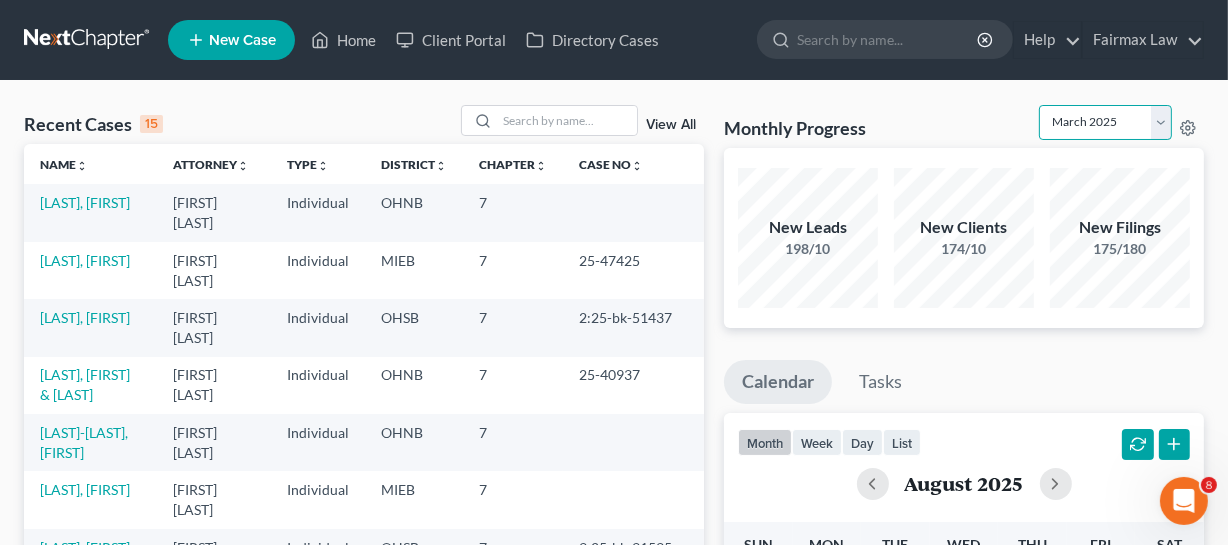 click on "August 2025 July 2025 June 2025 May 2025 April 2025 March 2025 February 2025 January 2025 December 2024 November 2024 October 2024 September 2024" at bounding box center [1105, 122] 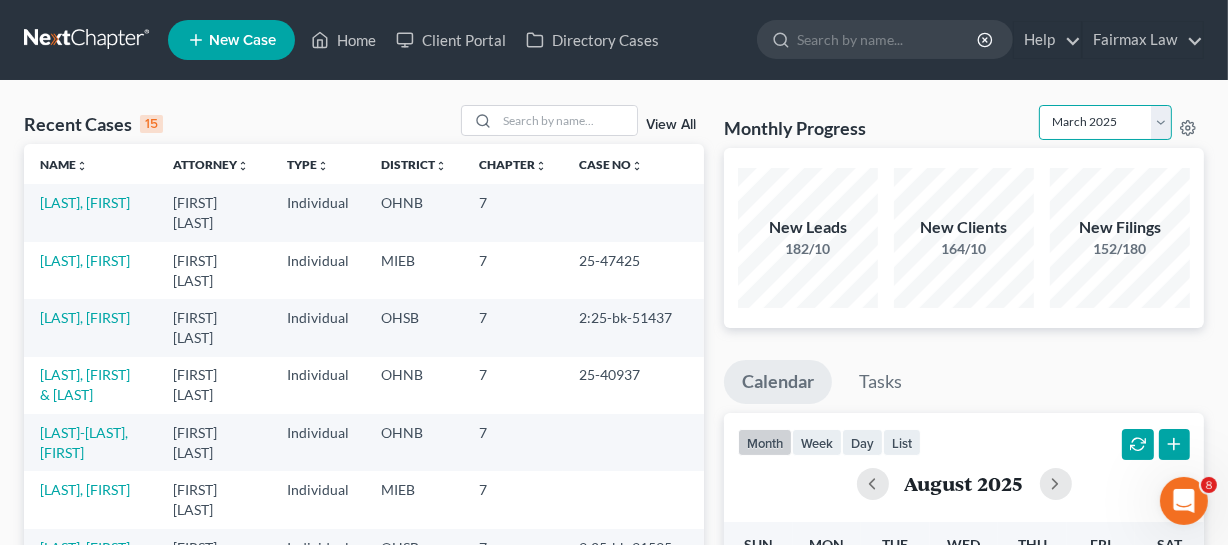 click on "August 2025 July 2025 June 2025 May 2025 April 2025 March 2025 February 2025 January 2025 December 2024 November 2024 October 2024 September 2024" at bounding box center (1105, 122) 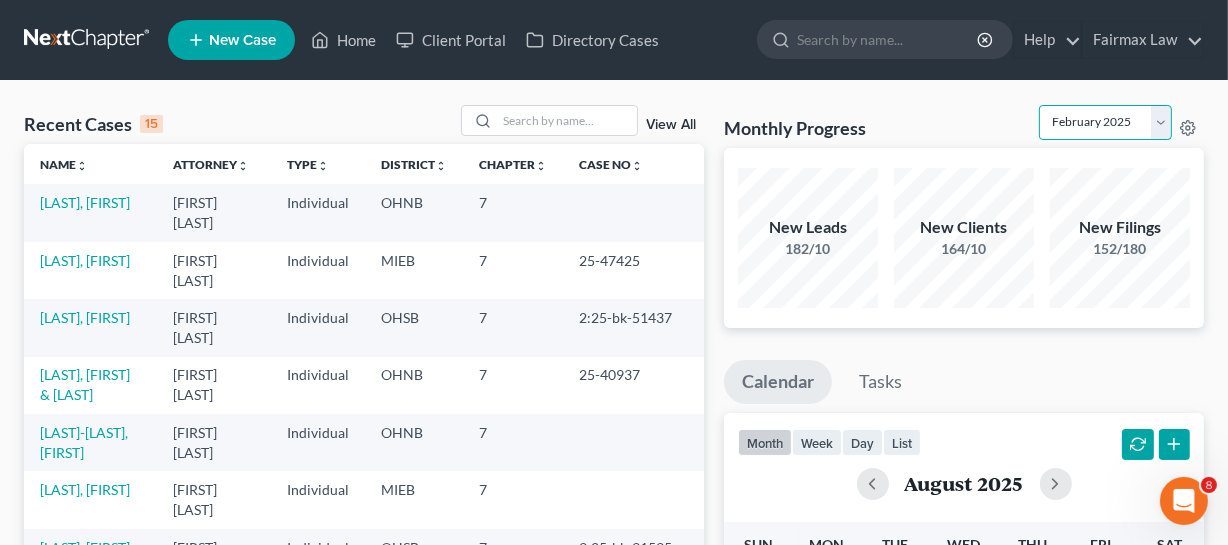 click on "August 2025 July 2025 June 2025 May 2025 April 2025 March 2025 February 2025 January 2025 December 2024 November 2024 October 2024 September 2024" at bounding box center (1105, 122) 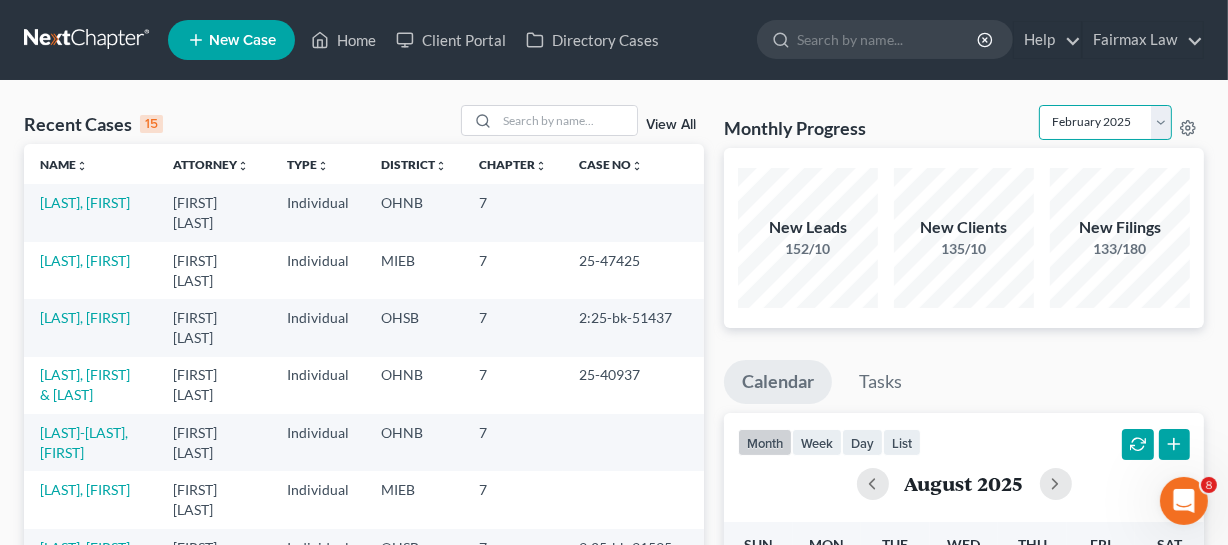 click on "August 2025 July 2025 June 2025 May 2025 April 2025 March 2025 February 2025 January 2025 December 2024 November 2024 October 2024 September 2024" at bounding box center [1105, 122] 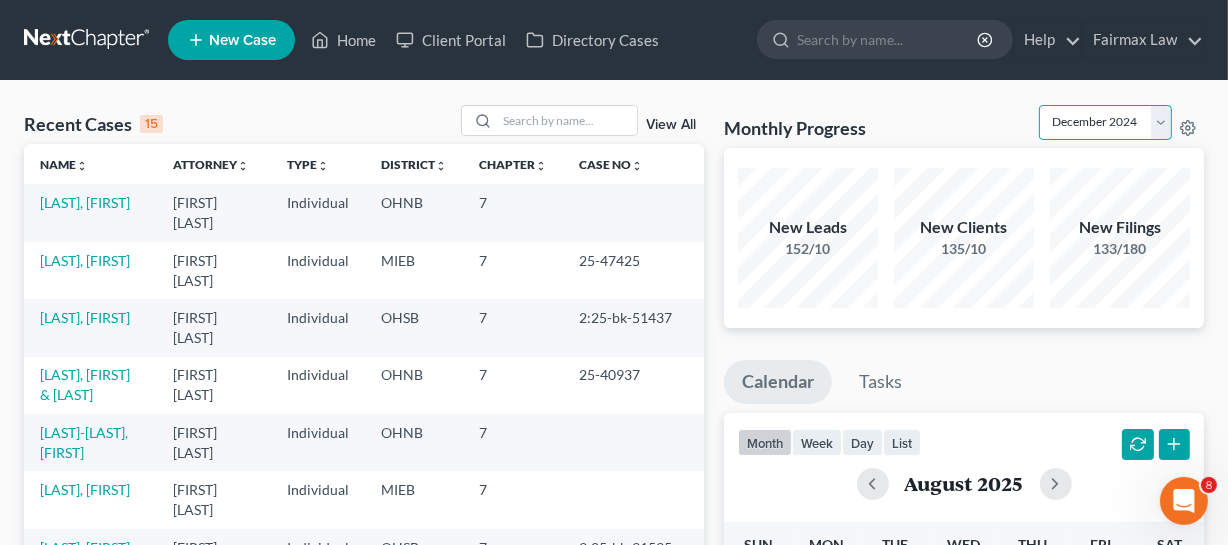 click on "August 2025 July 2025 June 2025 May 2025 April 2025 March 2025 February 2025 January 2025 December 2024 November 2024 October 2024 September 2024" at bounding box center [1105, 122] 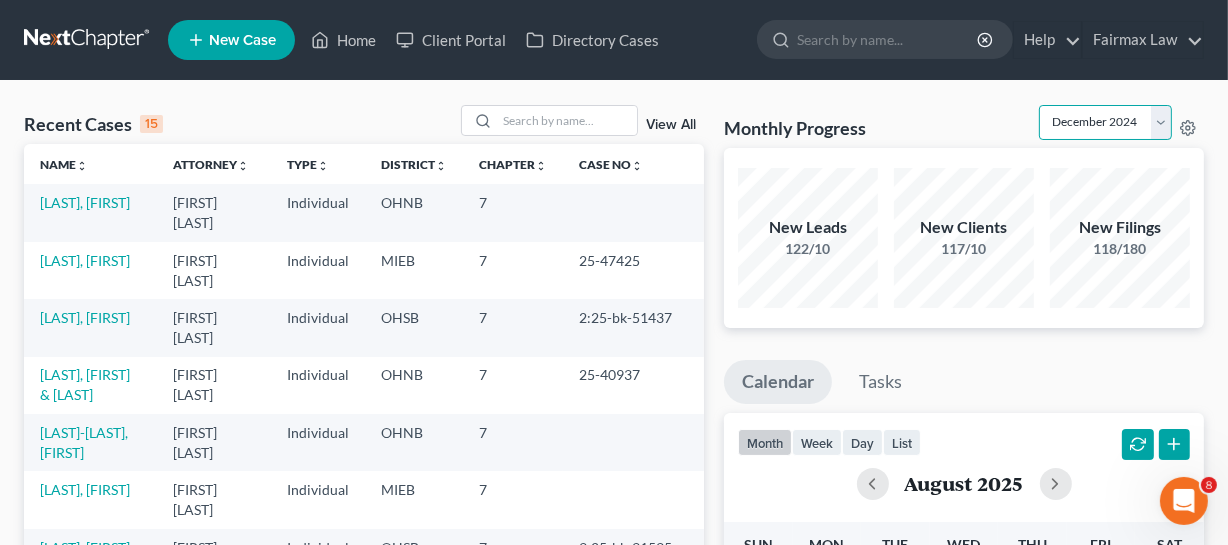 click on "August 2025 July 2025 June 2025 May 2025 April 2025 March 2025 February 2025 January 2025 December 2024 November 2024 October 2024 September 2024" at bounding box center [1105, 122] 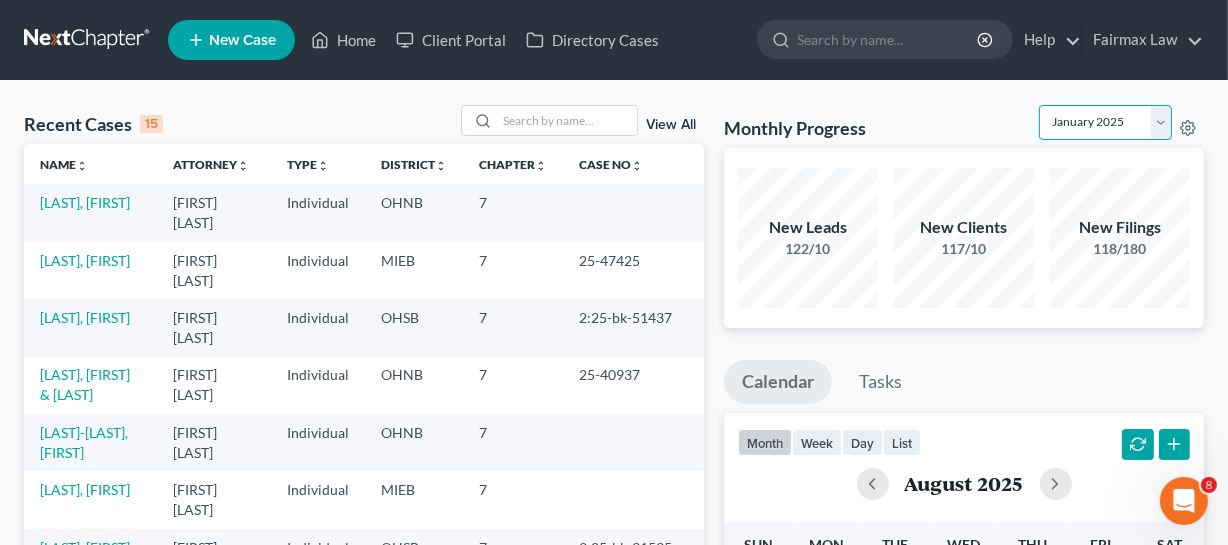 click on "August 2025 July 2025 June 2025 May 2025 April 2025 March 2025 February 2025 January 2025 December 2024 November 2024 October 2024 September 2024" at bounding box center (1105, 122) 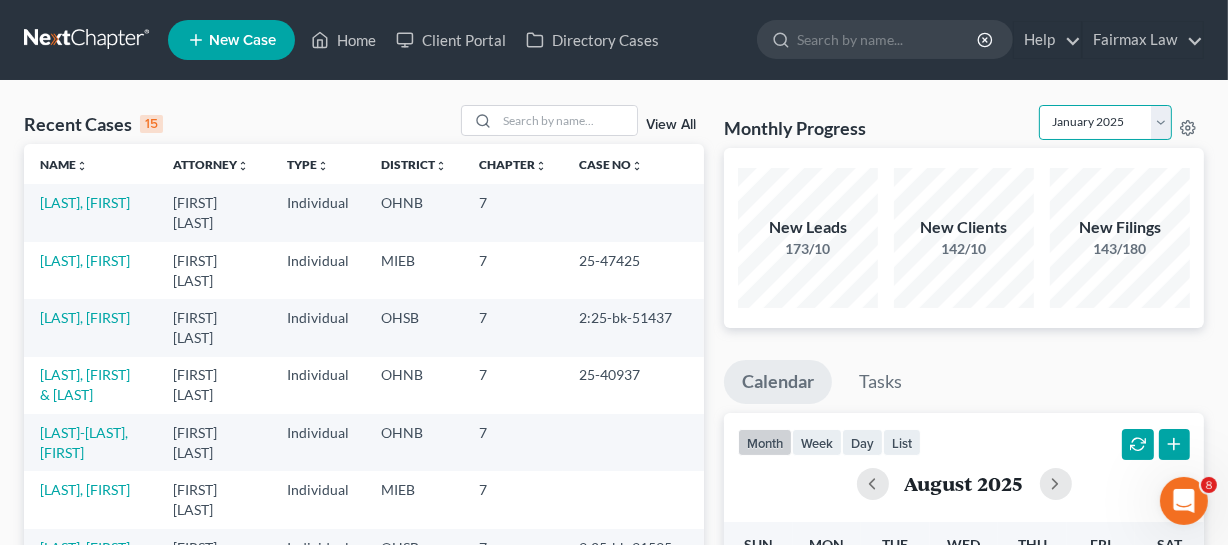 click on "August 2025 July 2025 June 2025 May 2025 April 2025 March 2025 February 2025 January 2025 December 2024 November 2024 October 2024 September 2024" at bounding box center [1105, 122] 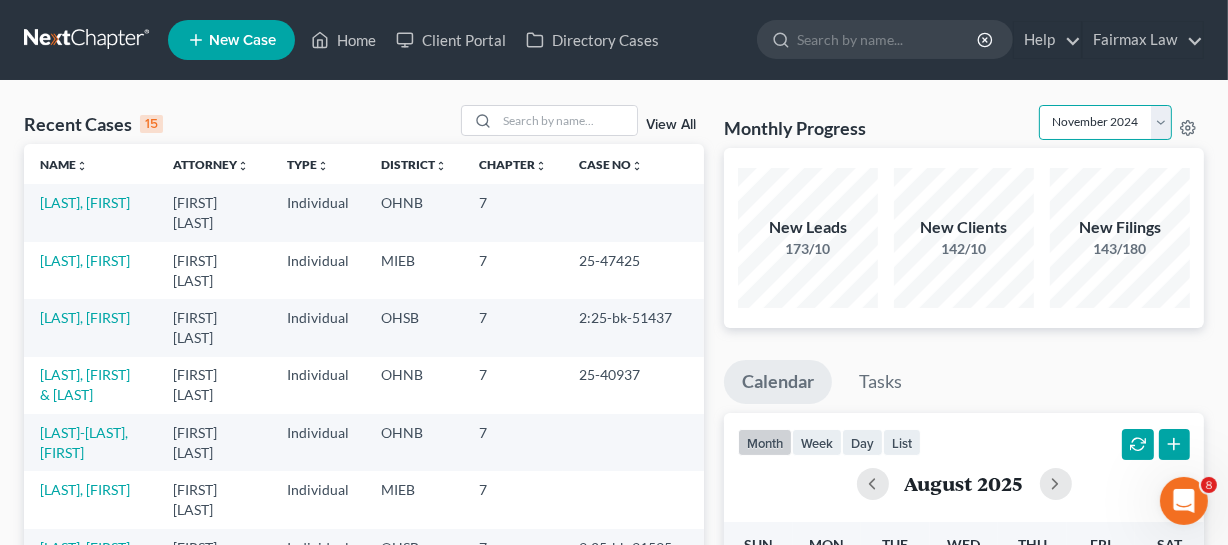 click on "August 2025 July 2025 June 2025 May 2025 April 2025 March 2025 February 2025 January 2025 December 2024 November 2024 October 2024 September 2024" at bounding box center [1105, 122] 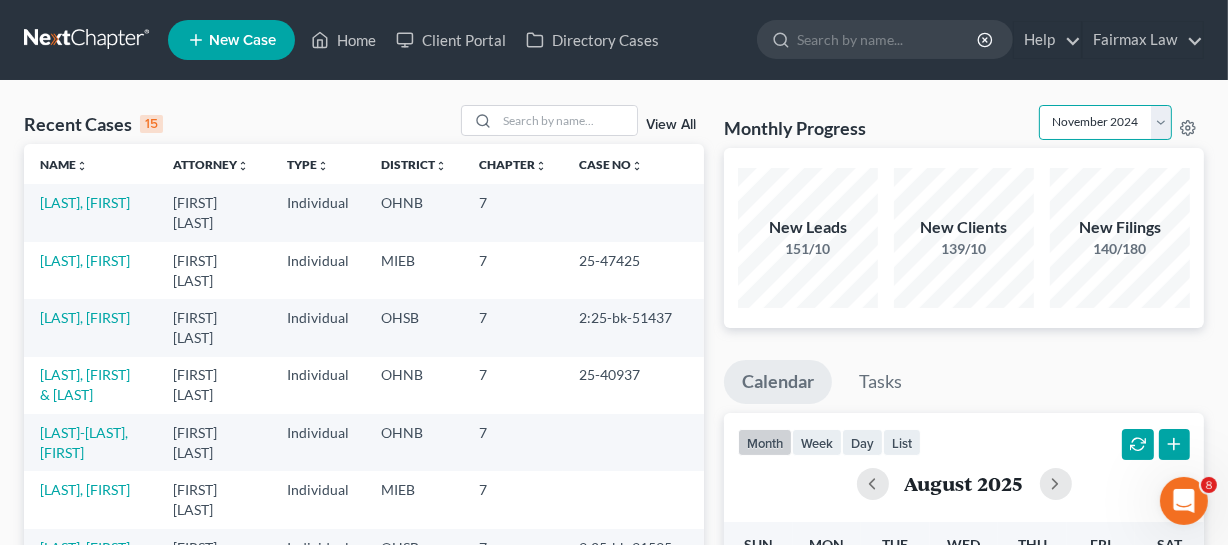 click on "August 2025 July 2025 June 2025 May 2025 April 2025 March 2025 February 2025 January 2025 December 2024 November 2024 October 2024 September 2024" at bounding box center [1105, 122] 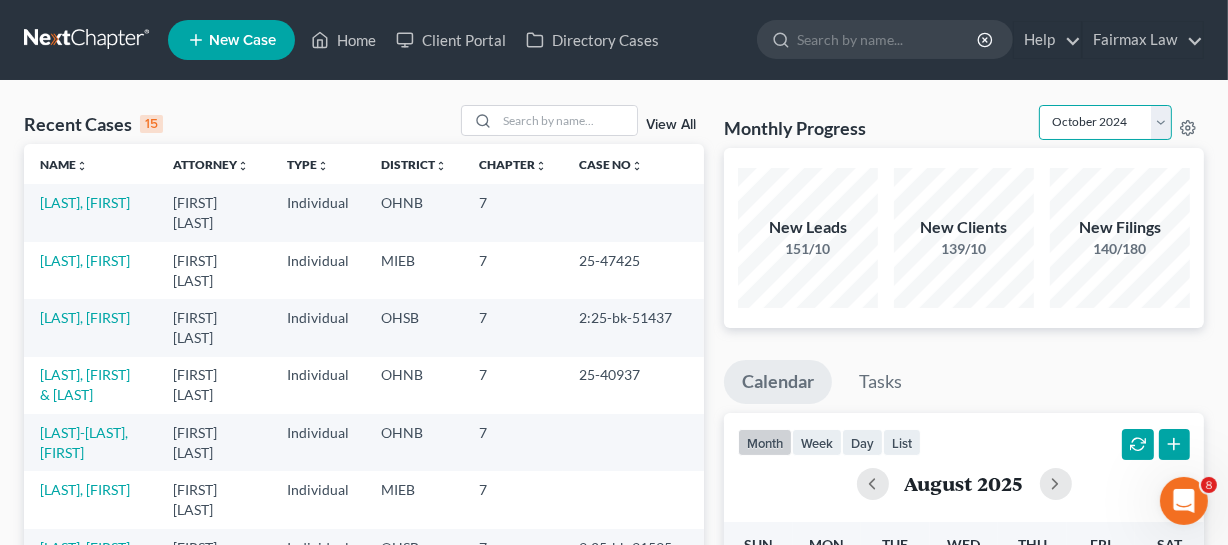 click on "August 2025 July 2025 June 2025 May 2025 April 2025 March 2025 February 2025 January 2025 December 2024 November 2024 October 2024 September 2024" at bounding box center [1105, 122] 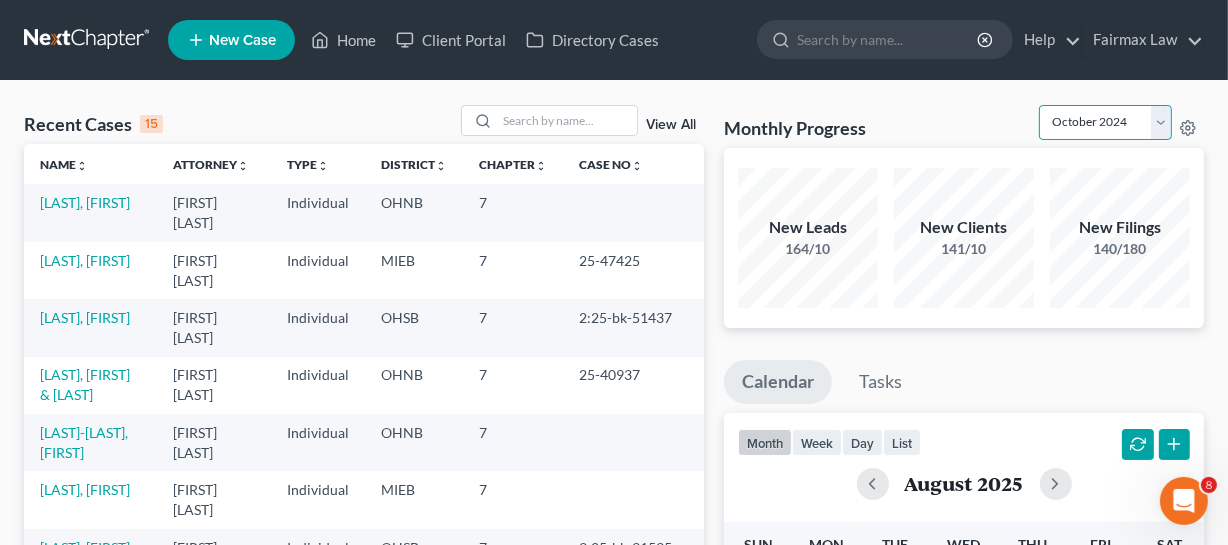 click on "August 2025 July 2025 June 2025 May 2025 April 2025 March 2025 February 2025 January 2025 December 2024 November 2024 October 2024 September 2024" at bounding box center (1105, 122) 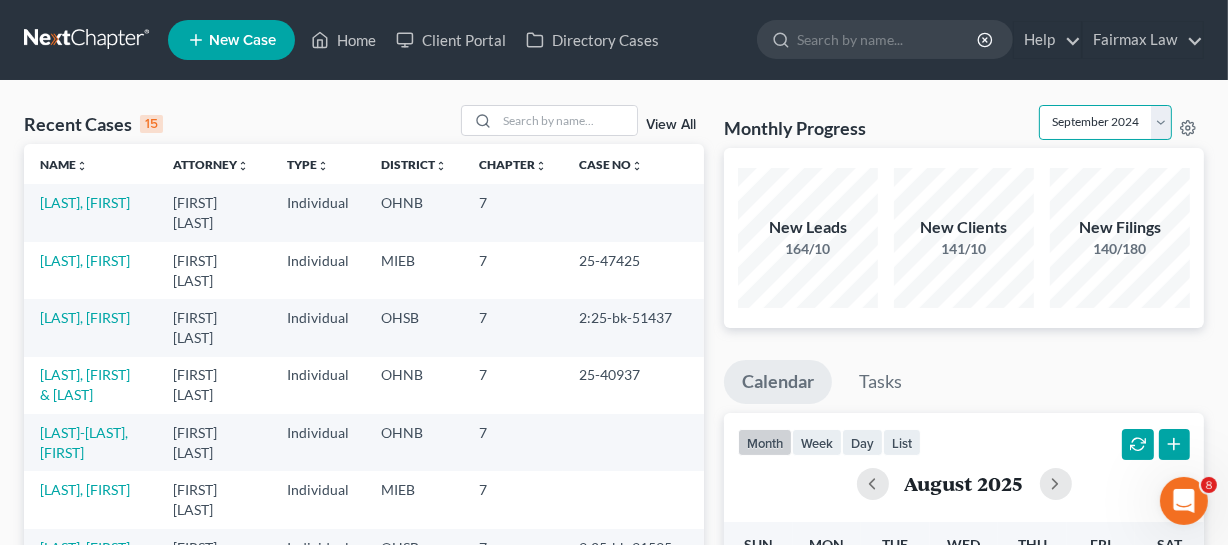 click on "August 2025 July 2025 June 2025 May 2025 April 2025 March 2025 February 2025 January 2025 December 2024 November 2024 October 2024 September 2024" at bounding box center (1105, 122) 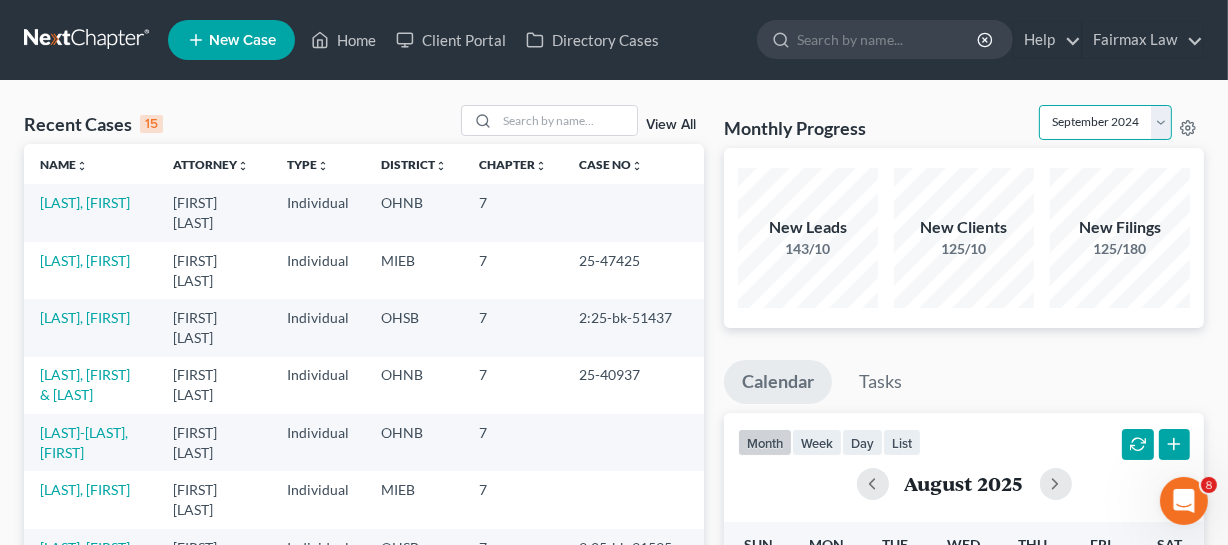 click on "August 2025 July 2025 June 2025 May 2025 April 2025 March 2025 February 2025 January 2025 December 2024 November 2024 October 2024 September 2024" at bounding box center (1105, 122) 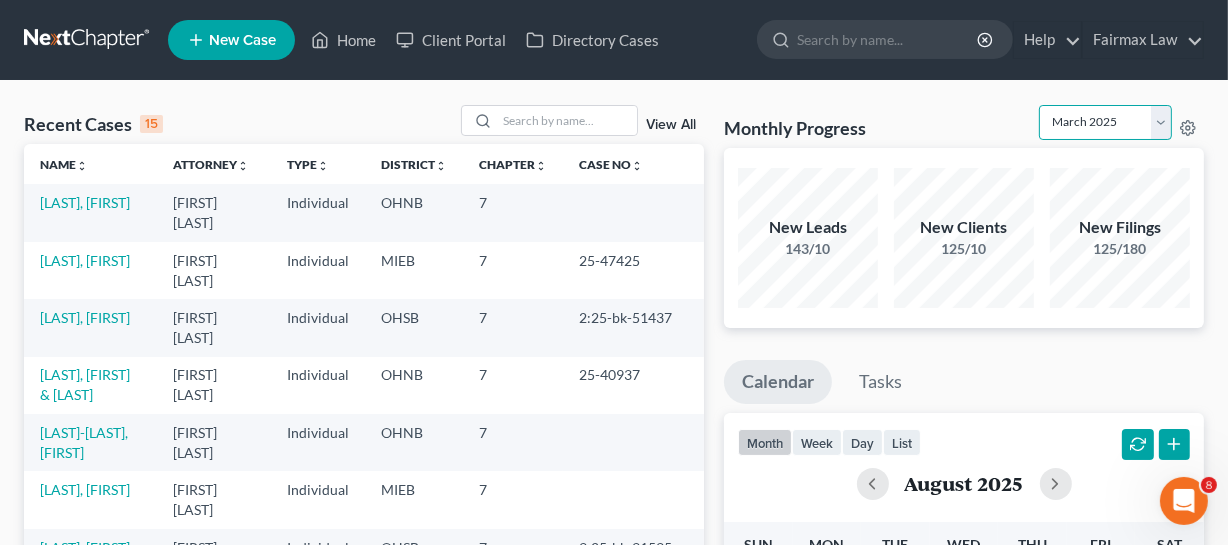 click on "August 2025 July 2025 June 2025 May 2025 April 2025 March 2025 February 2025 January 2025 December 2024 November 2024 October 2024 September 2024" at bounding box center (1105, 122) 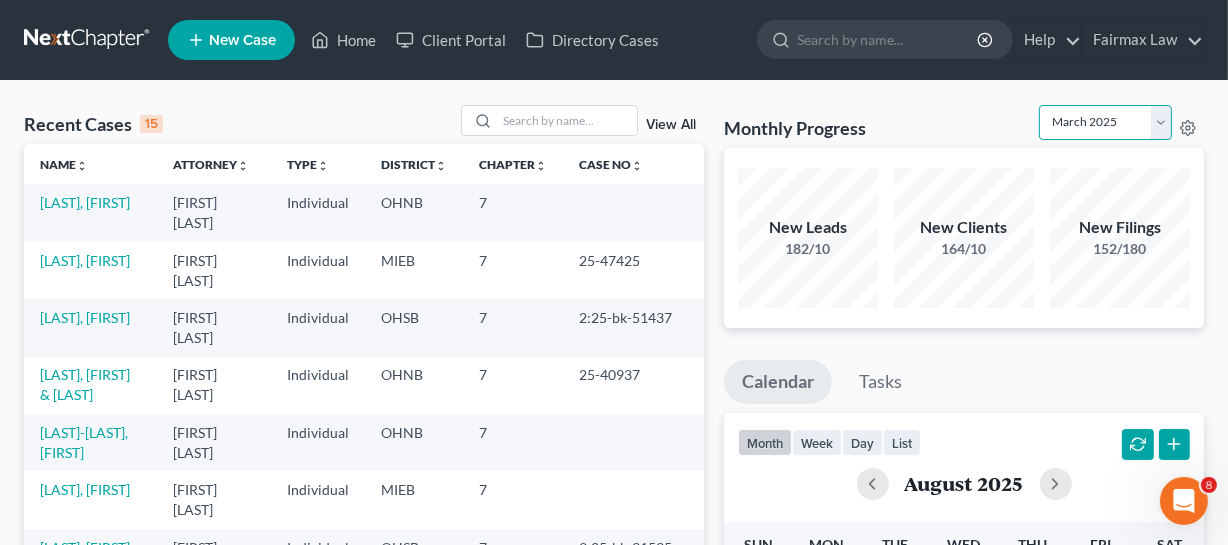 click on "August 2025 July 2025 June 2025 May 2025 April 2025 March 2025 February 2025 January 2025 December 2024 November 2024 October 2024 September 2024" at bounding box center [1105, 122] 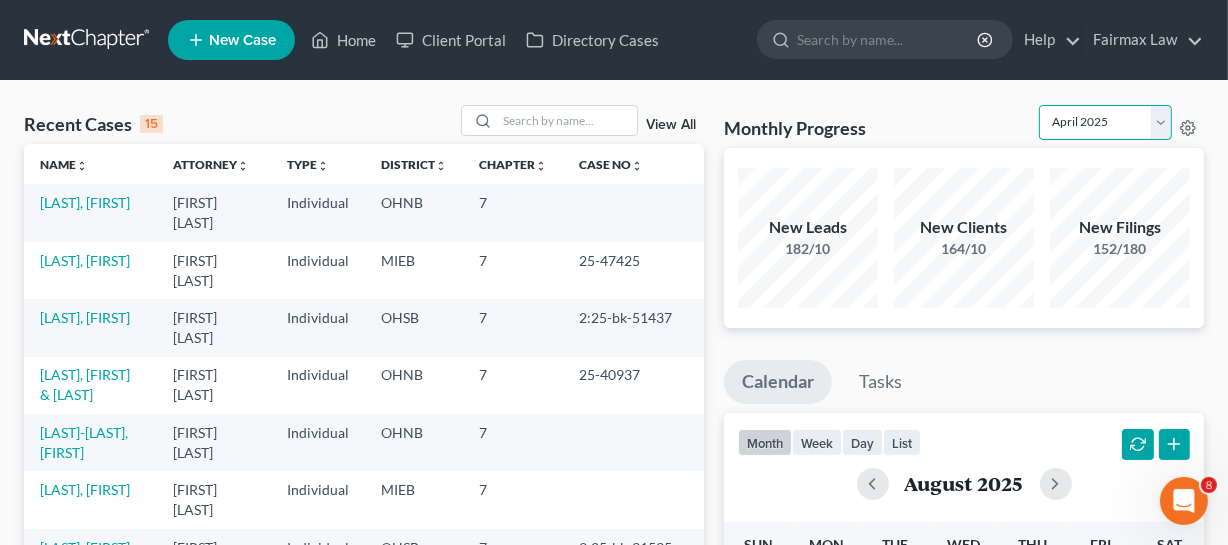 click on "August 2025 July 2025 June 2025 May 2025 April 2025 March 2025 February 2025 January 2025 December 2024 November 2024 October 2024 September 2024" at bounding box center [1105, 122] 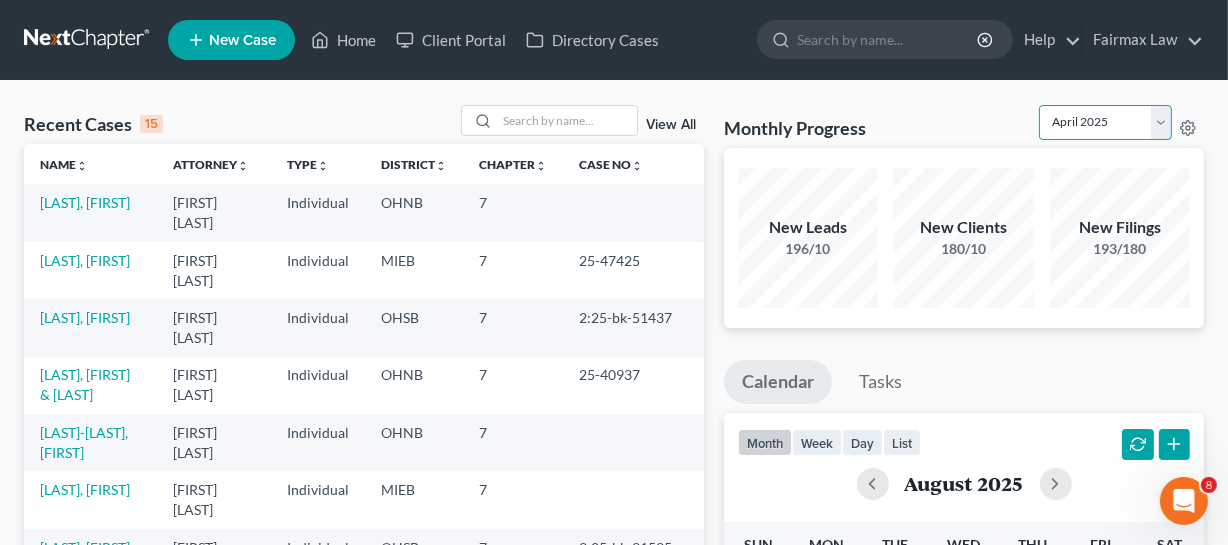 click on "August 2025 July 2025 June 2025 May 2025 April 2025 March 2025 February 2025 January 2025 December 2024 November 2024 October 2024 September 2024" at bounding box center (1105, 122) 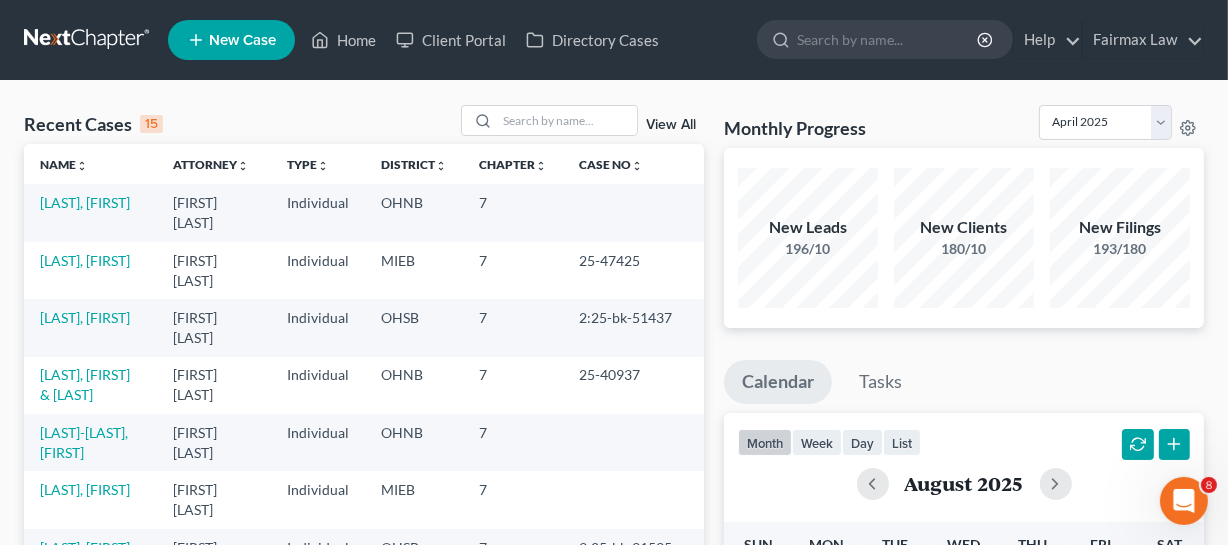 click on "Monthly Progress
Bankruptcy
Bankruptcy
August 2025 July 2025 June 2025 May 2025 April 2025 March 2025 February 2025 January 2025 December 2024 November 2024 October 2024 September 2024" at bounding box center [964, 126] 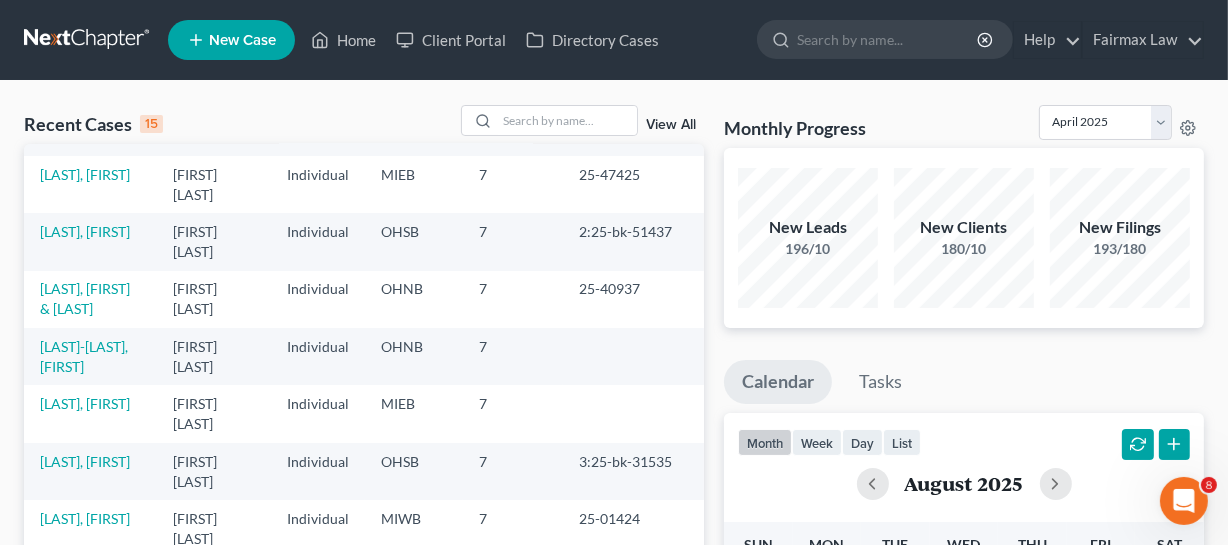 scroll, scrollTop: 0, scrollLeft: 0, axis: both 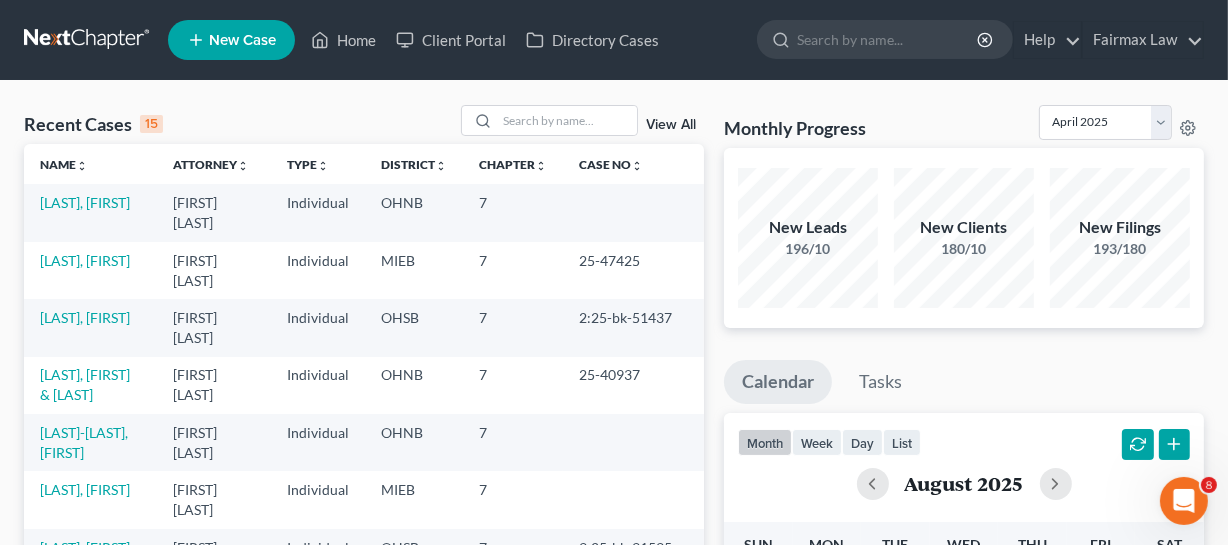drag, startPoint x: 1074, startPoint y: 205, endPoint x: 1131, endPoint y: 286, distance: 99.04544 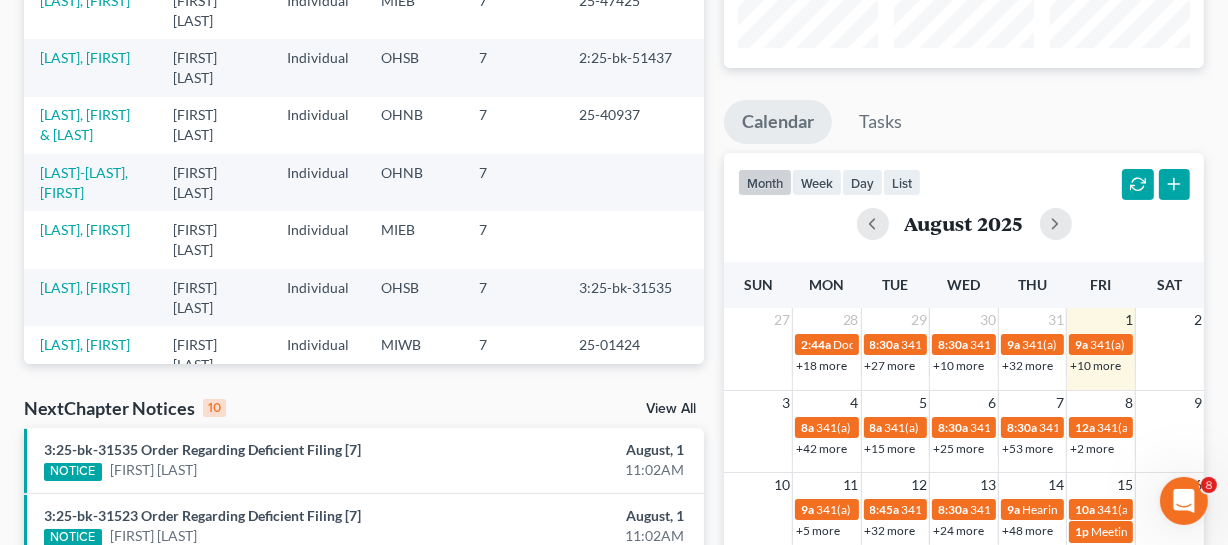 scroll, scrollTop: 0, scrollLeft: 0, axis: both 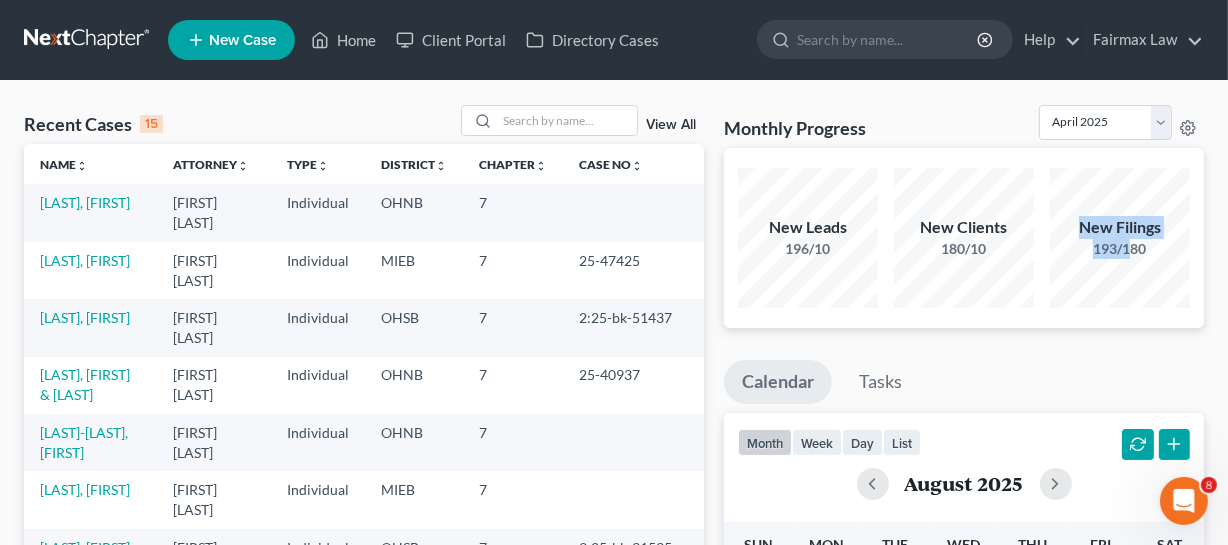 click on "193/180" at bounding box center [1120, 249] 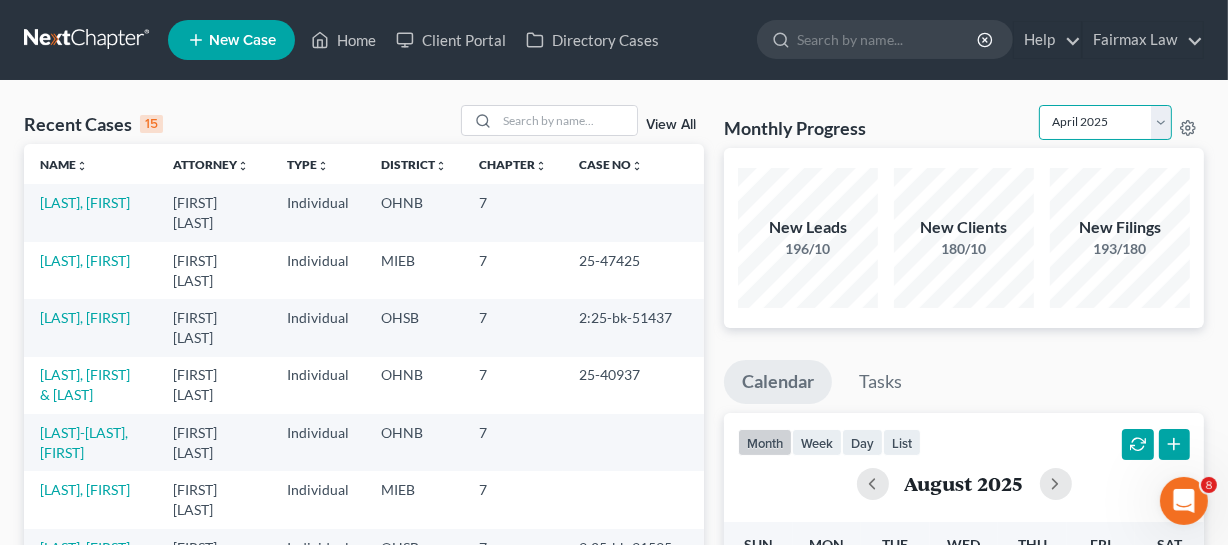 click on "August 2025 July 2025 June 2025 May 2025 April 2025 March 2025 February 2025 January 2025 December 2024 November 2024 October 2024 September 2024" at bounding box center [1105, 122] 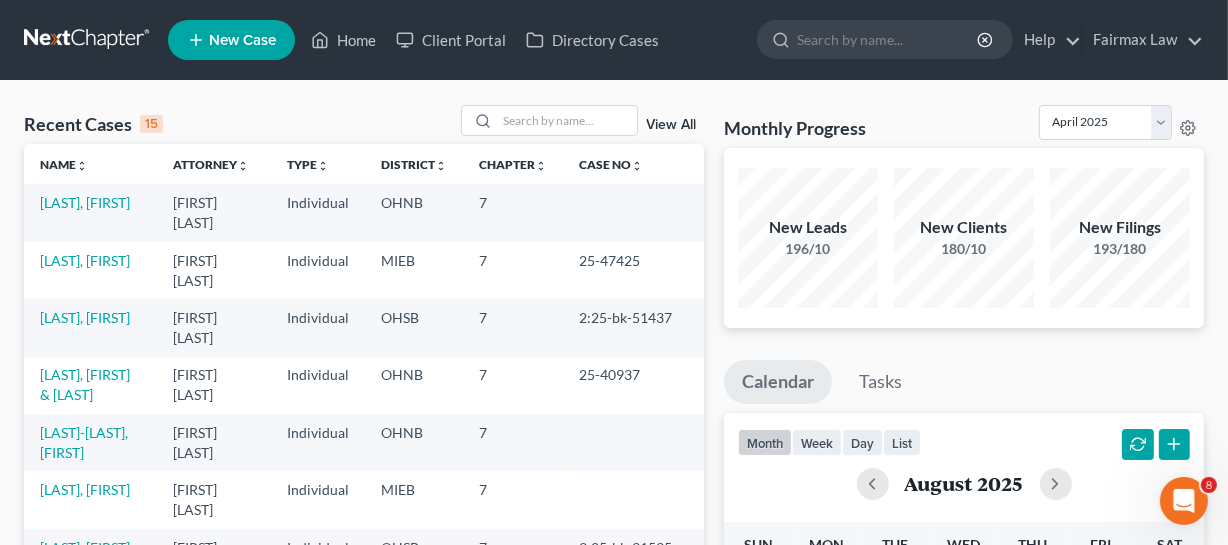 click on "Monthly Progress
Bankruptcy
Bankruptcy
August 2025 July 2025 June 2025 May 2025 April 2025 March 2025 February 2025 January 2025 December 2024 November 2024 October 2024 September 2024
New Leads 196/10 New Clients 180/10 New Filings 193/180
Calendar
Tasks
month week day list     August 2025 Sun Mon Tue Wed Thu Fri Sat 27 28 29 30 31 1 2 2:44a   Docket Text: for Diana Cabean 8:30a   341(a) Meeting for Lisa Schaaf 8:30a   341(a) Meeting for Justin Bleichrodt 9a   341(a) Meeting of Creditors for Antonio Wainwright 9a   341(a) Meeting of Creditors for Ellis Cummings II 8:30a   341(a) meeting for Reginia Louise Smith +18 more 8:45a   341(a) Meeting for Amber Nicole Otto +27 more 8:30a   341(a) Meeting for Roger Lee Porter +10 more 9:30a   341(a) meeting for Stephen Pitts Jr +32 more 9:30a   hearing for Deandre Terrell +10 more 9a   341(a) meeting for David Atherton 8:45a   8:30a" at bounding box center [964, 792] 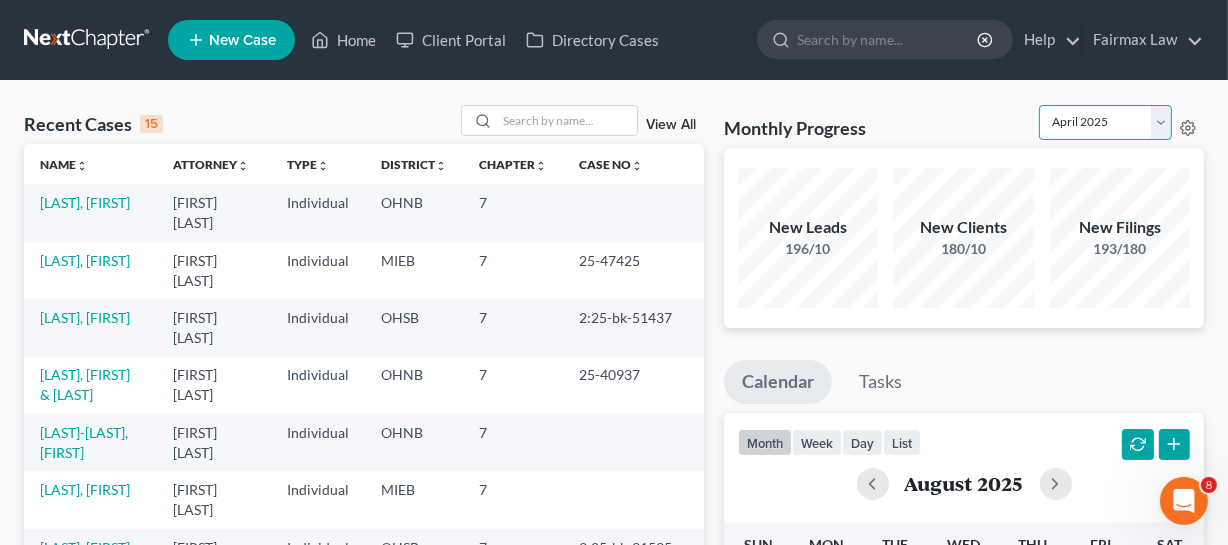 click on "August 2025 July 2025 June 2025 May 2025 April 2025 March 2025 February 2025 January 2025 December 2024 November 2024 October 2024 September 2024" at bounding box center (1105, 122) 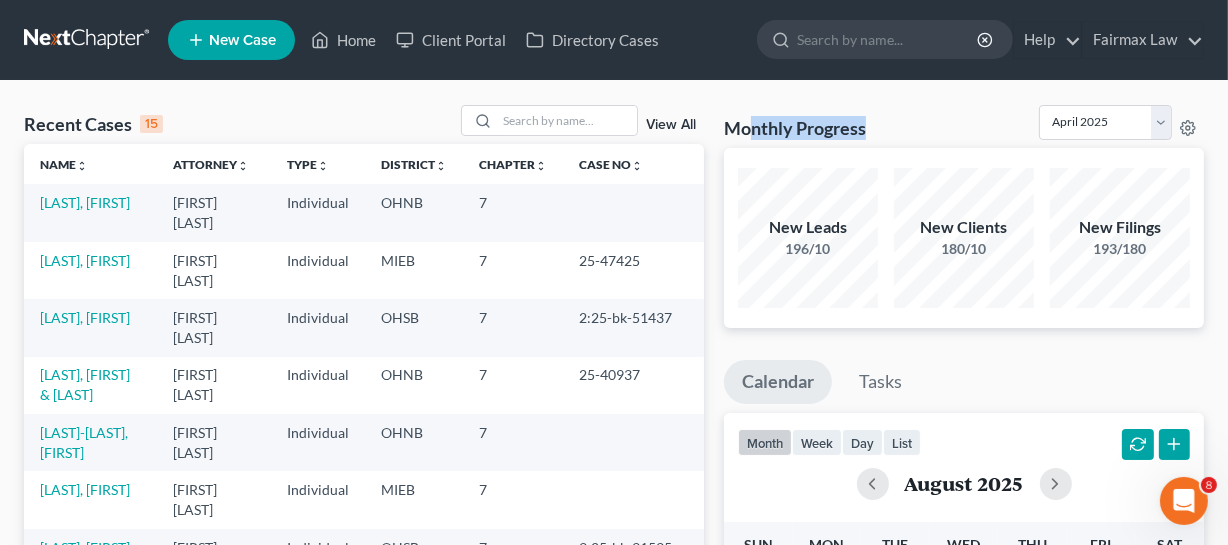 drag, startPoint x: 754, startPoint y: 129, endPoint x: 928, endPoint y: 129, distance: 174 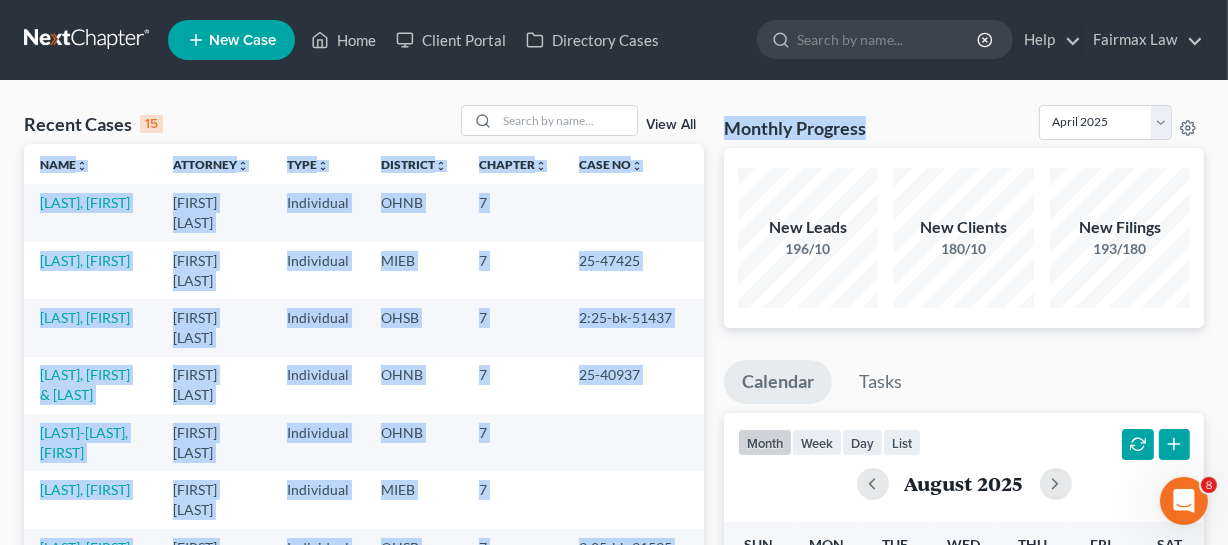 drag, startPoint x: 710, startPoint y: 130, endPoint x: 968, endPoint y: 141, distance: 258.23438 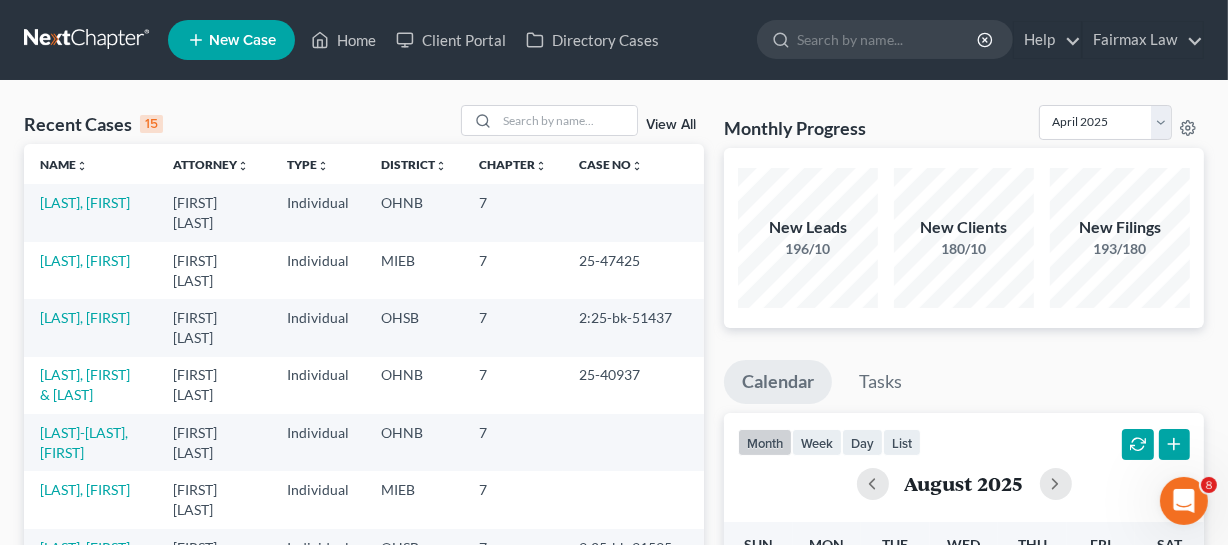 click on "Monthly Progress
Bankruptcy
Bankruptcy
August 2025 July 2025 June 2025 May 2025 April 2025 March 2025 February 2025 January 2025 December 2024 November 2024 October 2024 September 2024" at bounding box center [964, 126] 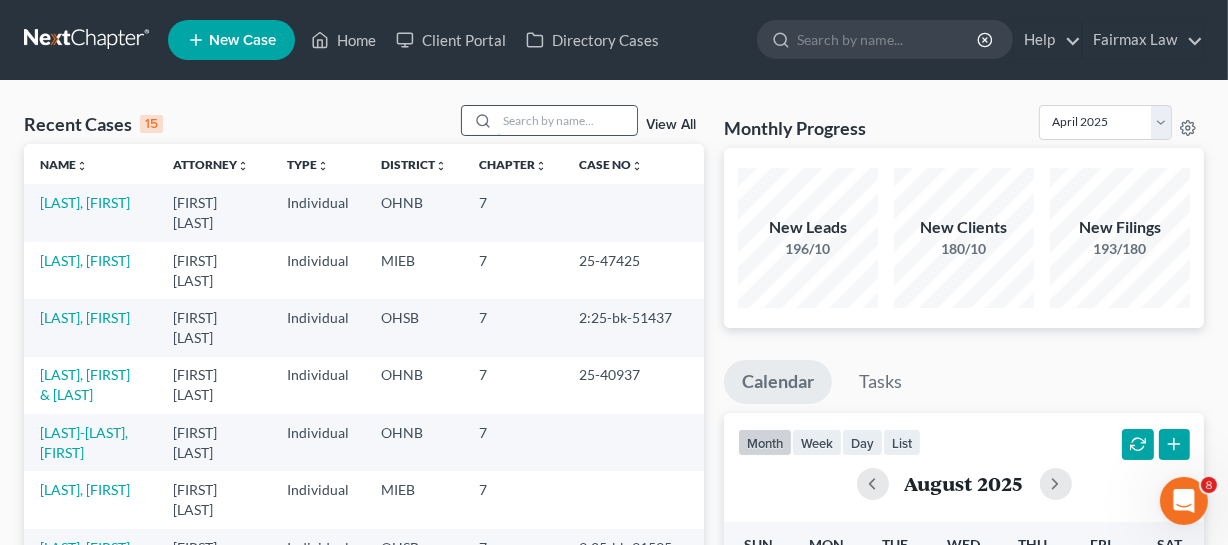 click at bounding box center (567, 120) 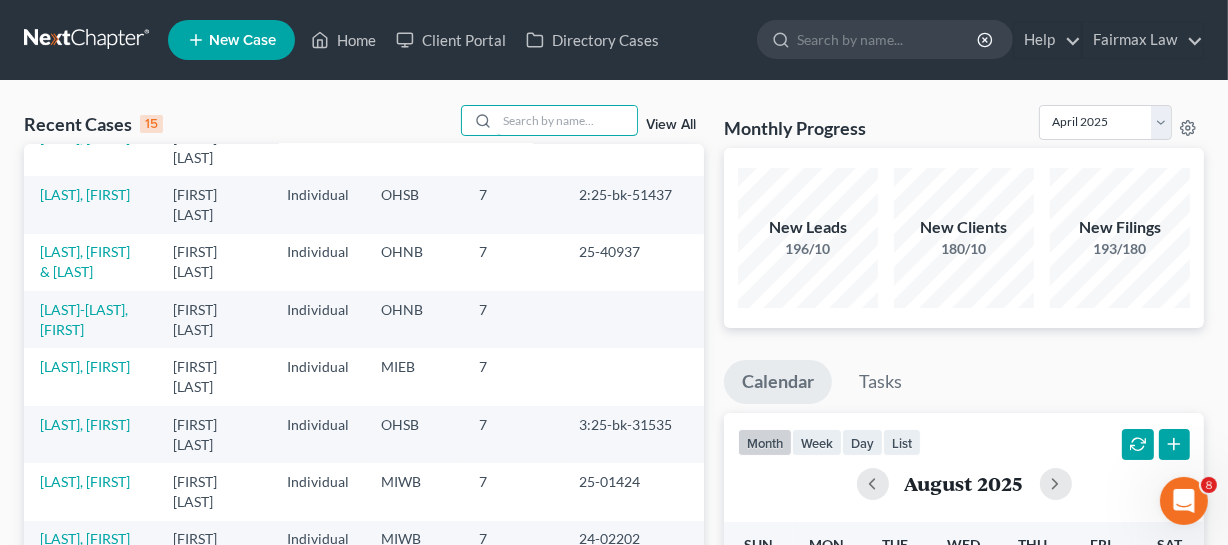 scroll, scrollTop: 0, scrollLeft: 0, axis: both 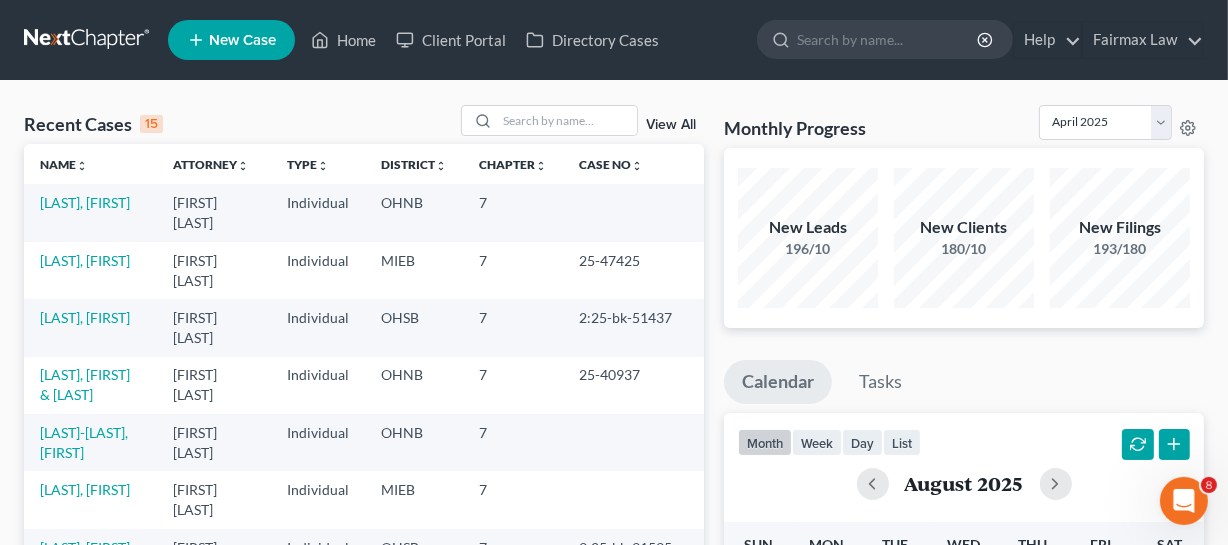 click on "Bankruptcy
Bankruptcy
August 2025 July 2025 June 2025 May 2025 April 2025 March 2025 February 2025 January 2025 December 2024 November 2024 October 2024 September 2024" at bounding box center [1121, 122] 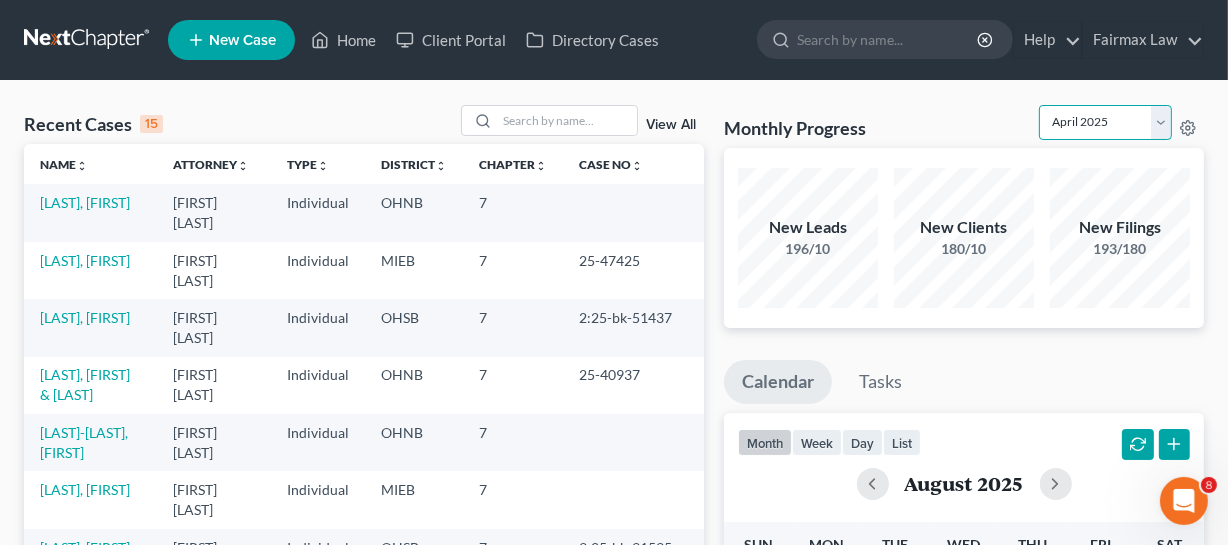 click on "August 2025 July 2025 June 2025 May 2025 April 2025 March 2025 February 2025 January 2025 December 2024 November 2024 October 2024 September 2024" at bounding box center (1105, 122) 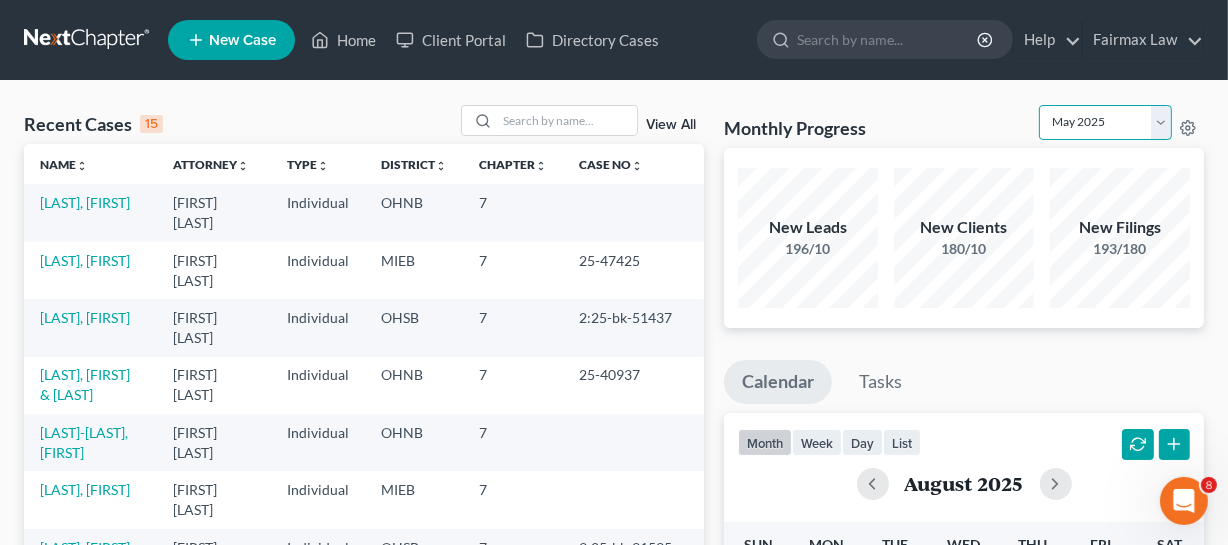 click on "August 2025 July 2025 June 2025 May 2025 April 2025 March 2025 February 2025 January 2025 December 2024 November 2024 October 2024 September 2024" at bounding box center [1105, 122] 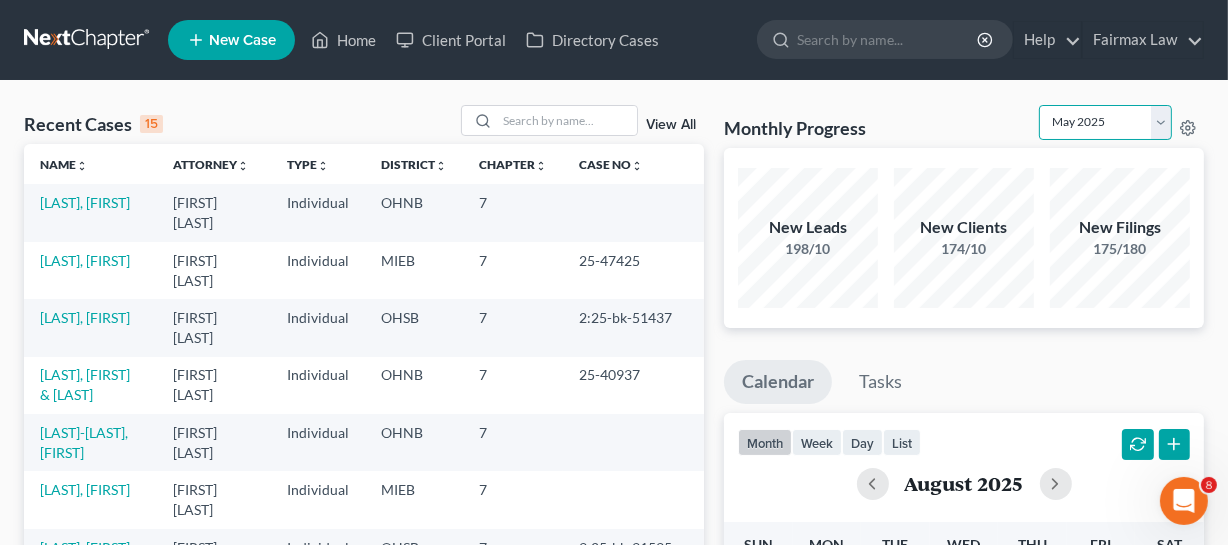click on "August 2025 July 2025 June 2025 May 2025 April 2025 March 2025 February 2025 January 2025 December 2024 November 2024 October 2024 September 2024" at bounding box center (1105, 122) 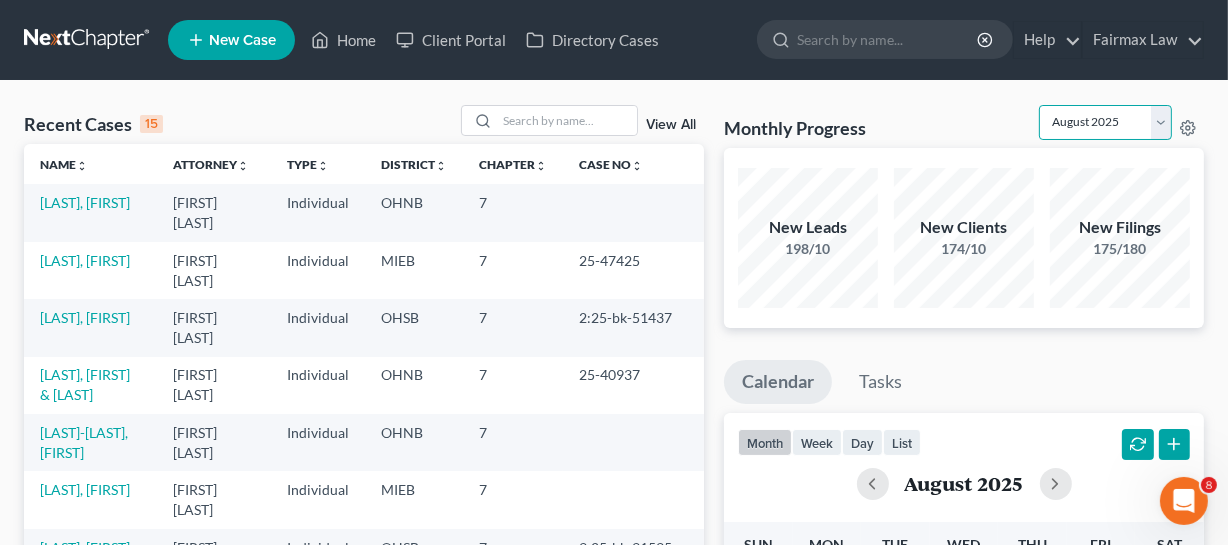 click on "August 2025 July 2025 June 2025 May 2025 April 2025 March 2025 February 2025 January 2025 December 2024 November 2024 October 2024 September 2024" at bounding box center [1105, 122] 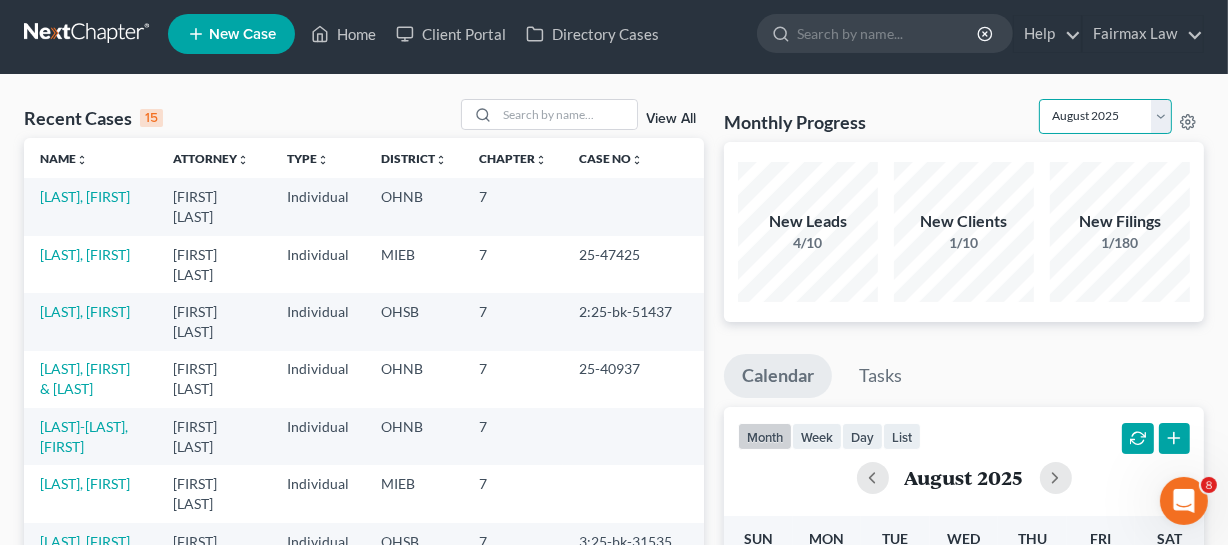 scroll, scrollTop: 0, scrollLeft: 0, axis: both 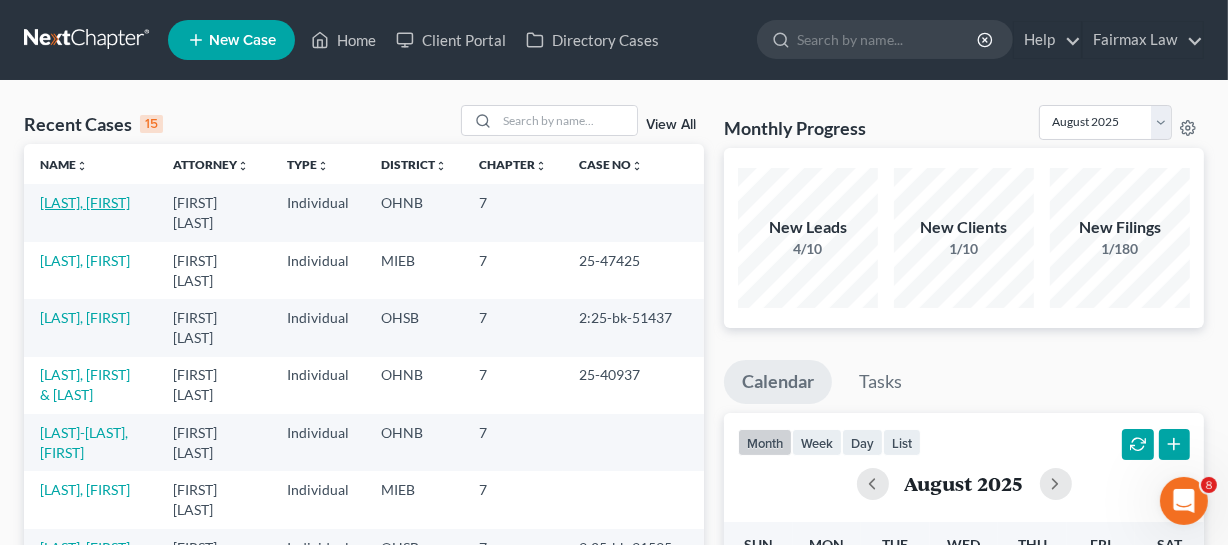 click on "[FIRST], [FIRST]" at bounding box center (85, 202) 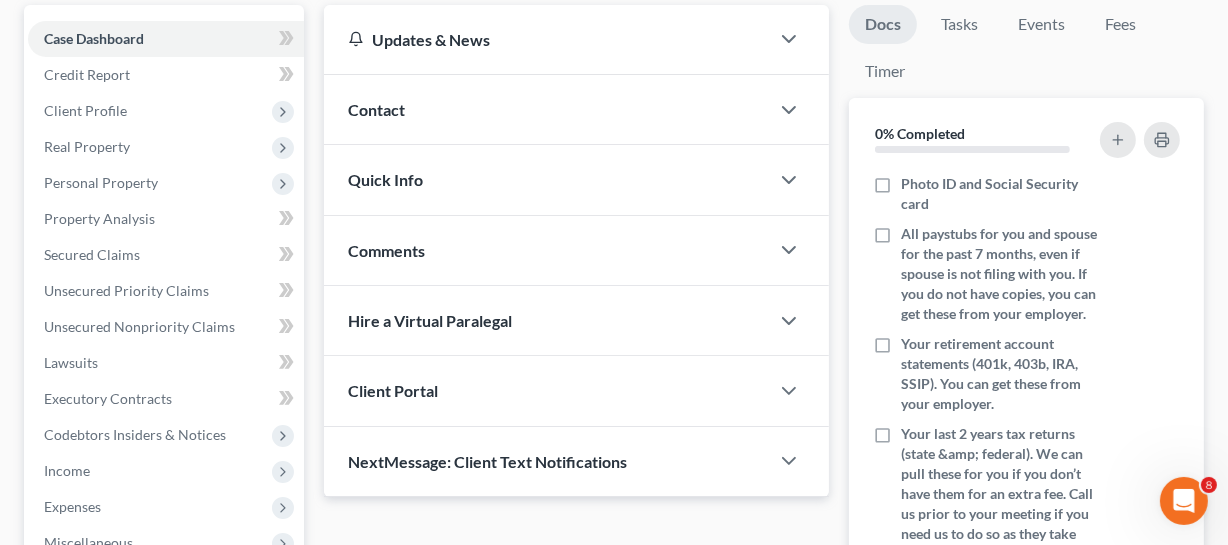 scroll, scrollTop: 0, scrollLeft: 0, axis: both 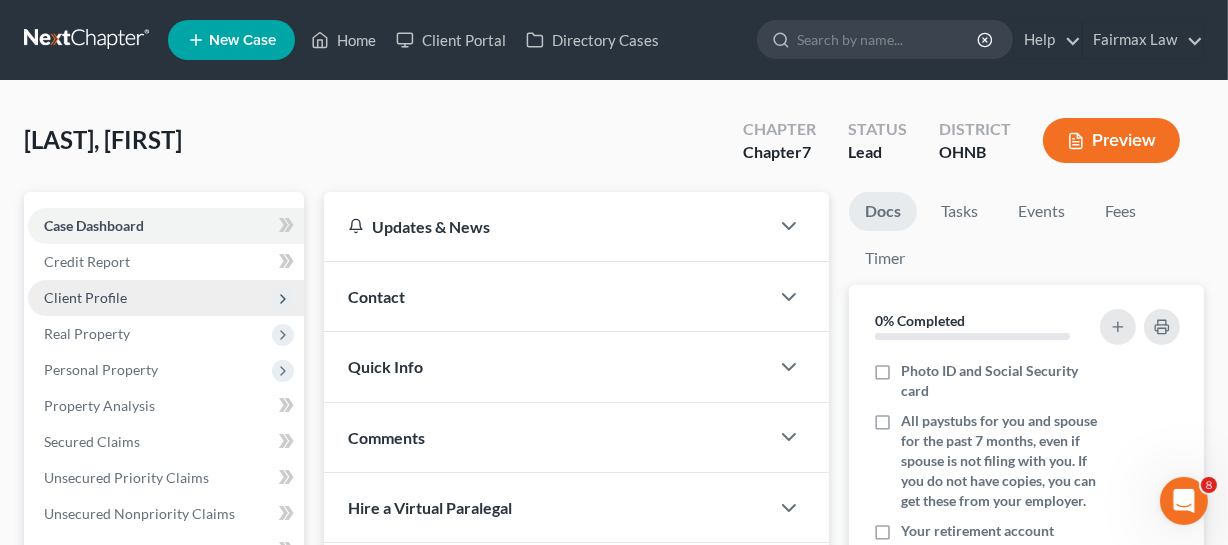 click on "Client Profile" at bounding box center [166, 298] 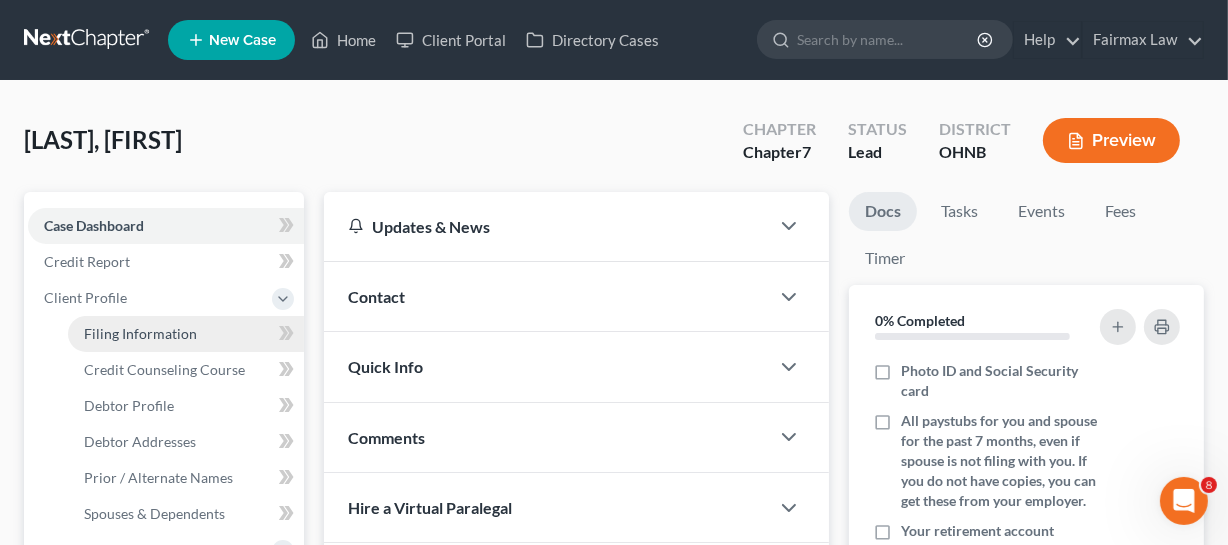 click on "Filing Information" at bounding box center (186, 334) 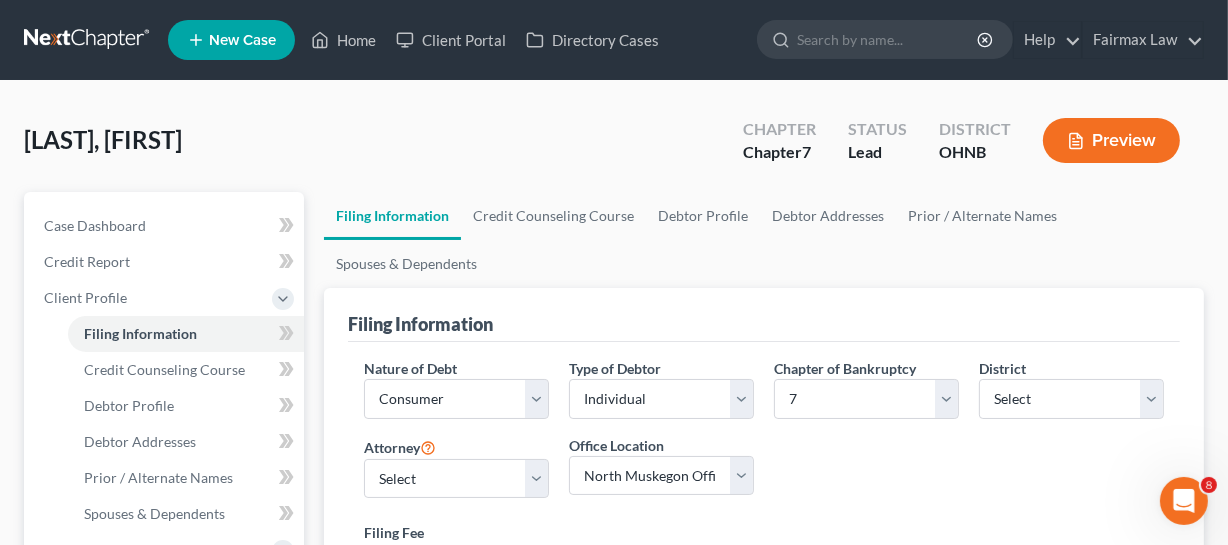 scroll, scrollTop: 363, scrollLeft: 0, axis: vertical 